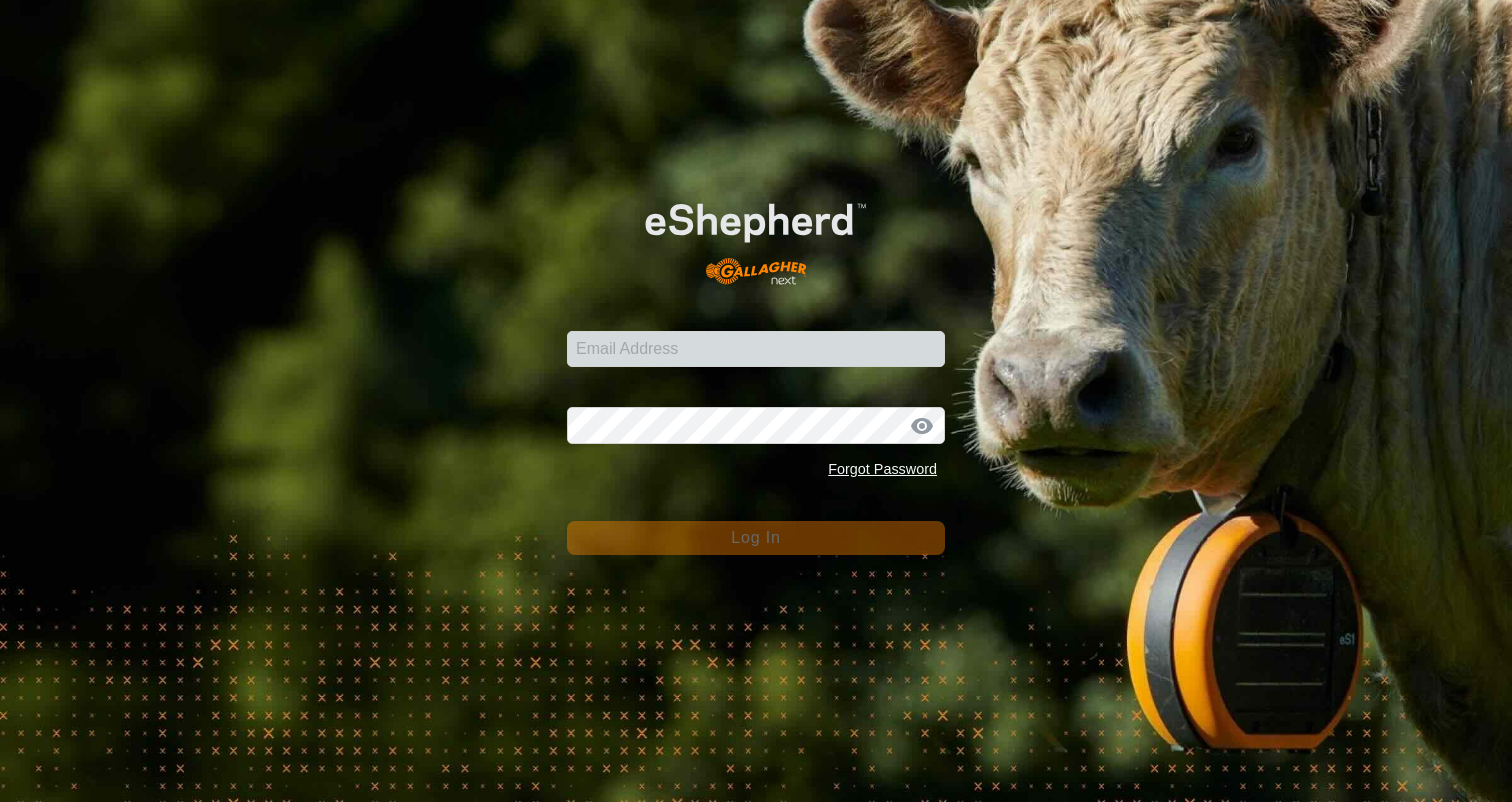 scroll, scrollTop: 0, scrollLeft: 0, axis: both 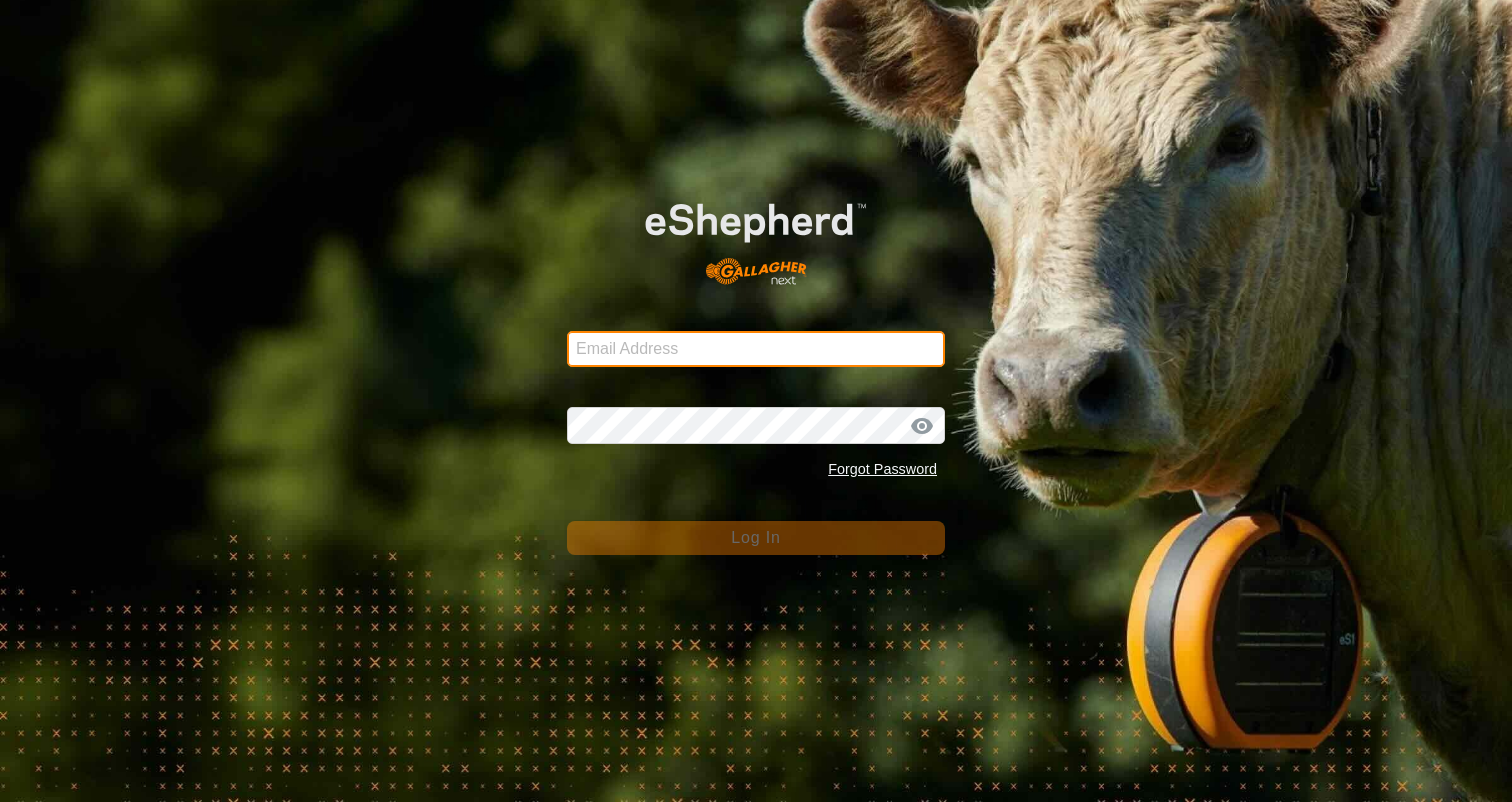 click on "Email Address" at bounding box center [756, 349] 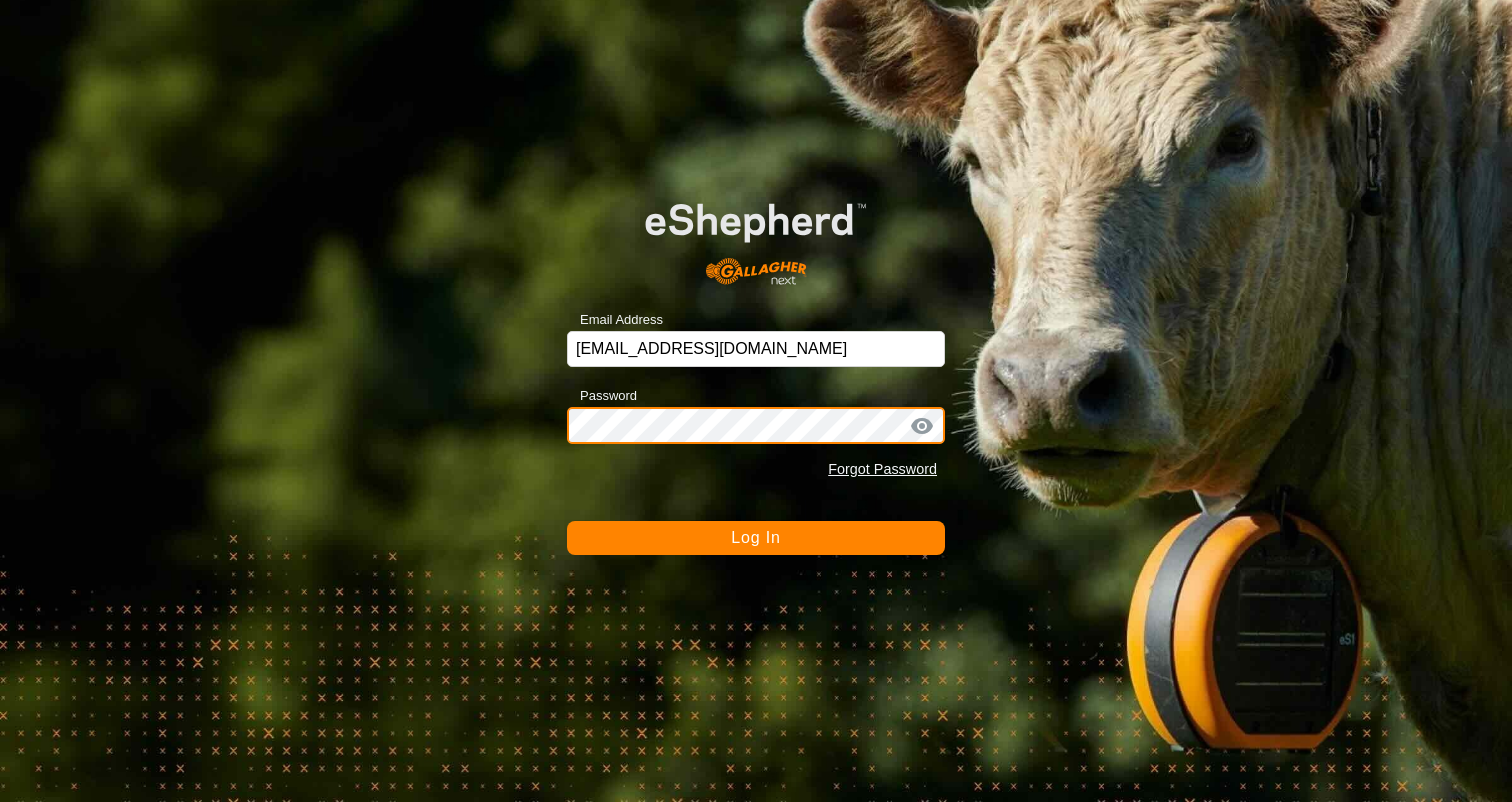 click on "Log In" 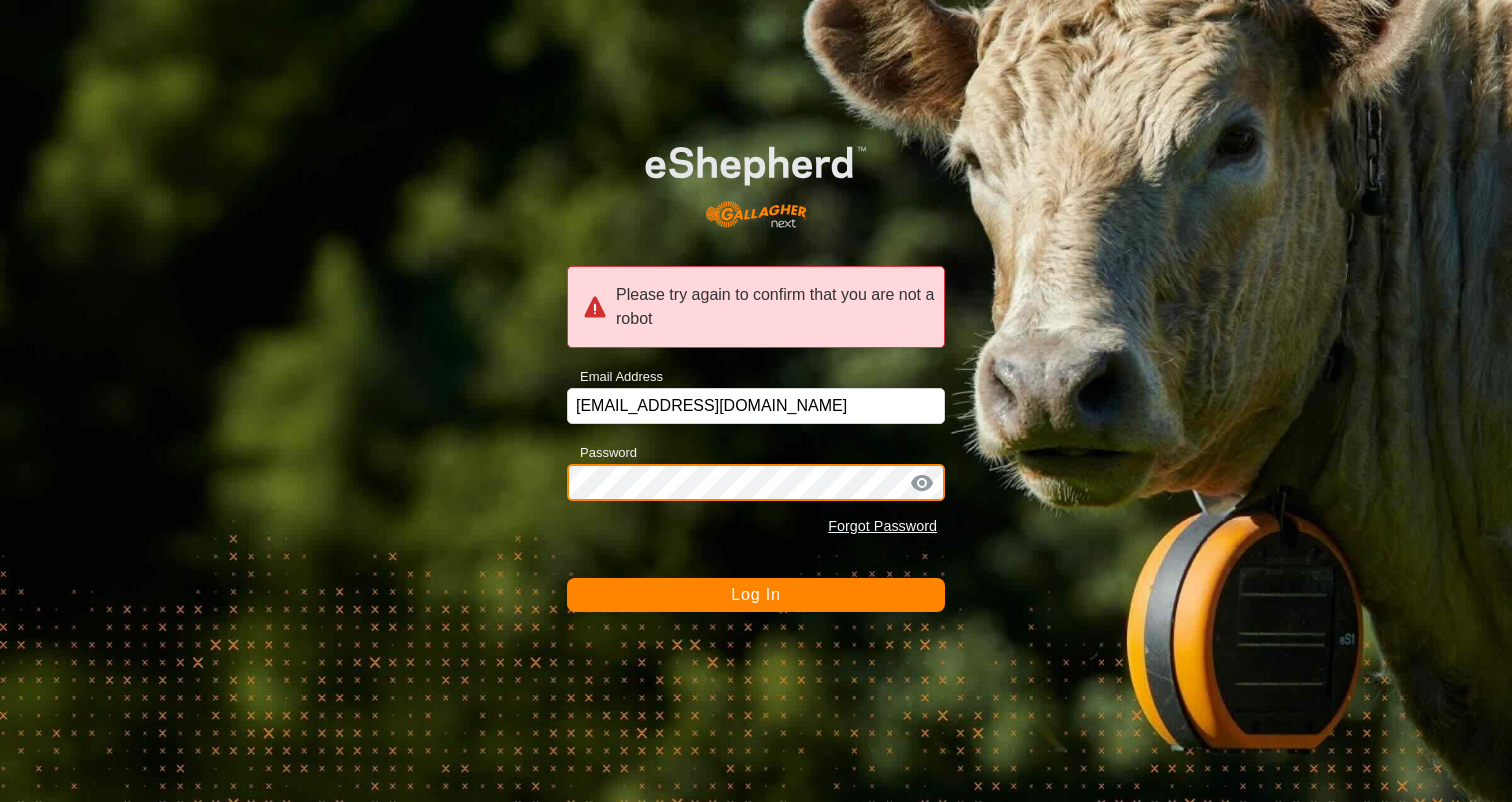 click on "Please try again to confirm that you are not a robot Email Address [EMAIL_ADDRESS][DOMAIN_NAME] Password Forgot Password Log In" 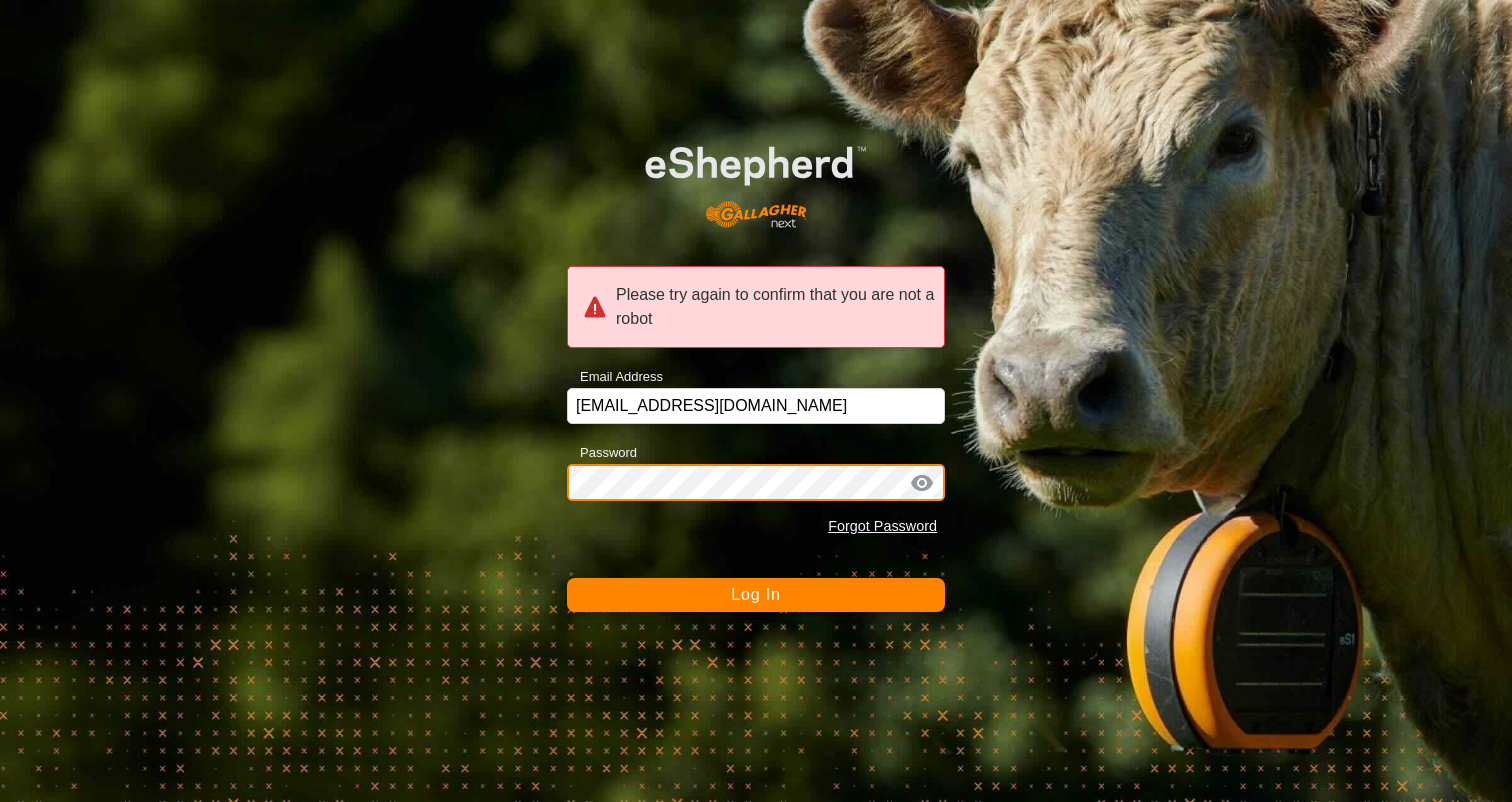 click on "Please try again to confirm that you are not a robot Email Address [EMAIL_ADDRESS][DOMAIN_NAME] Password Forgot Password Log In" 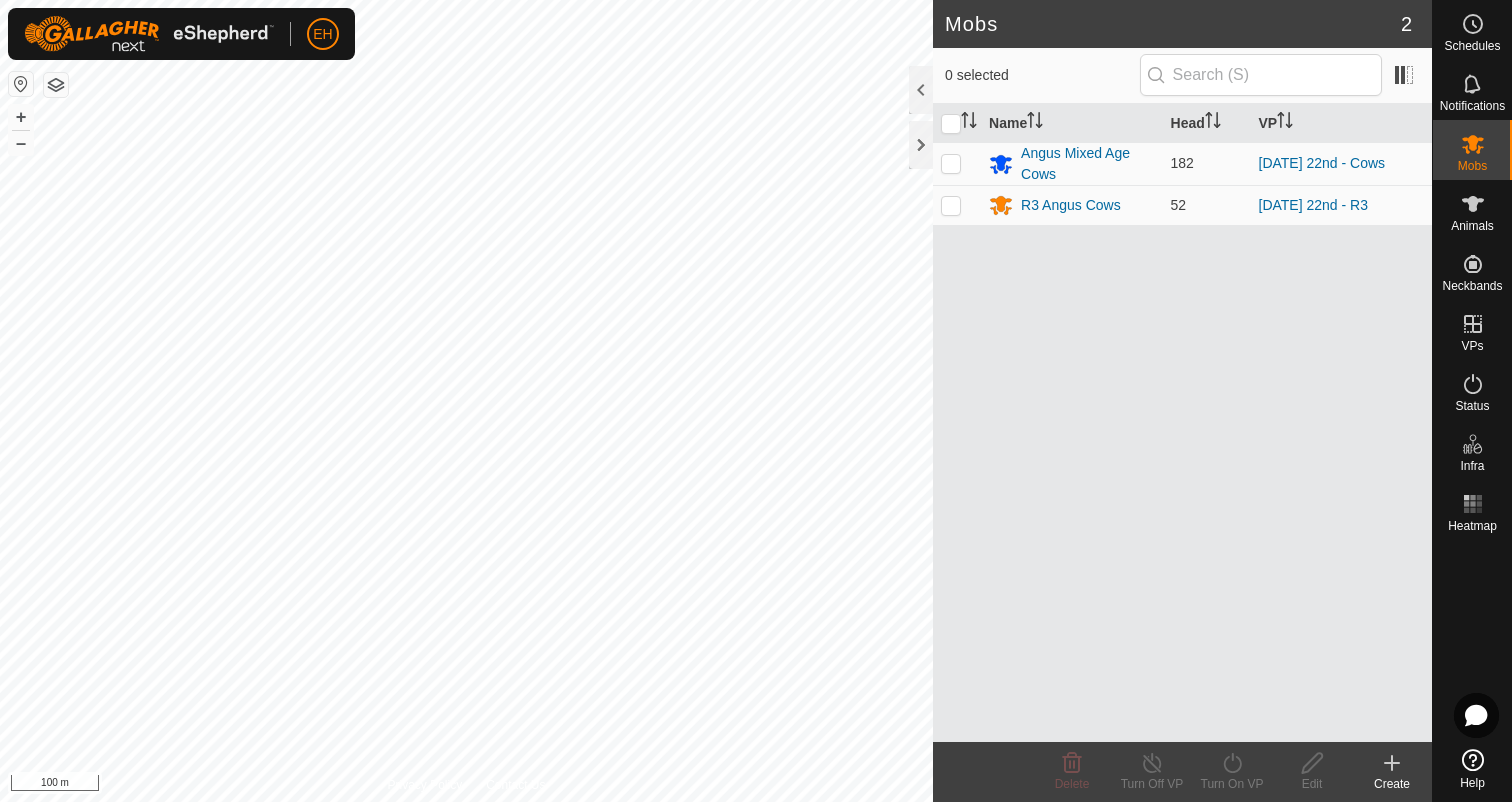 click on "EH Schedules Notifications Mobs Animals Neckbands VPs Status Infra Heatmap Help Mobs 2  0 selected   Name   Head   [PERSON_NAME] Mixed Age Cows 182 [DATE] 22nd - Cows R3 Angus Cows 52 [DATE] 22nd - R3 Delete  Turn Off VP   Turn On VP   Edit   Create  Privacy Policy Contact Us
Break at [GEOGRAPHIC_DATA]
+ – ⇧ i 100 m" at bounding box center (756, 401) 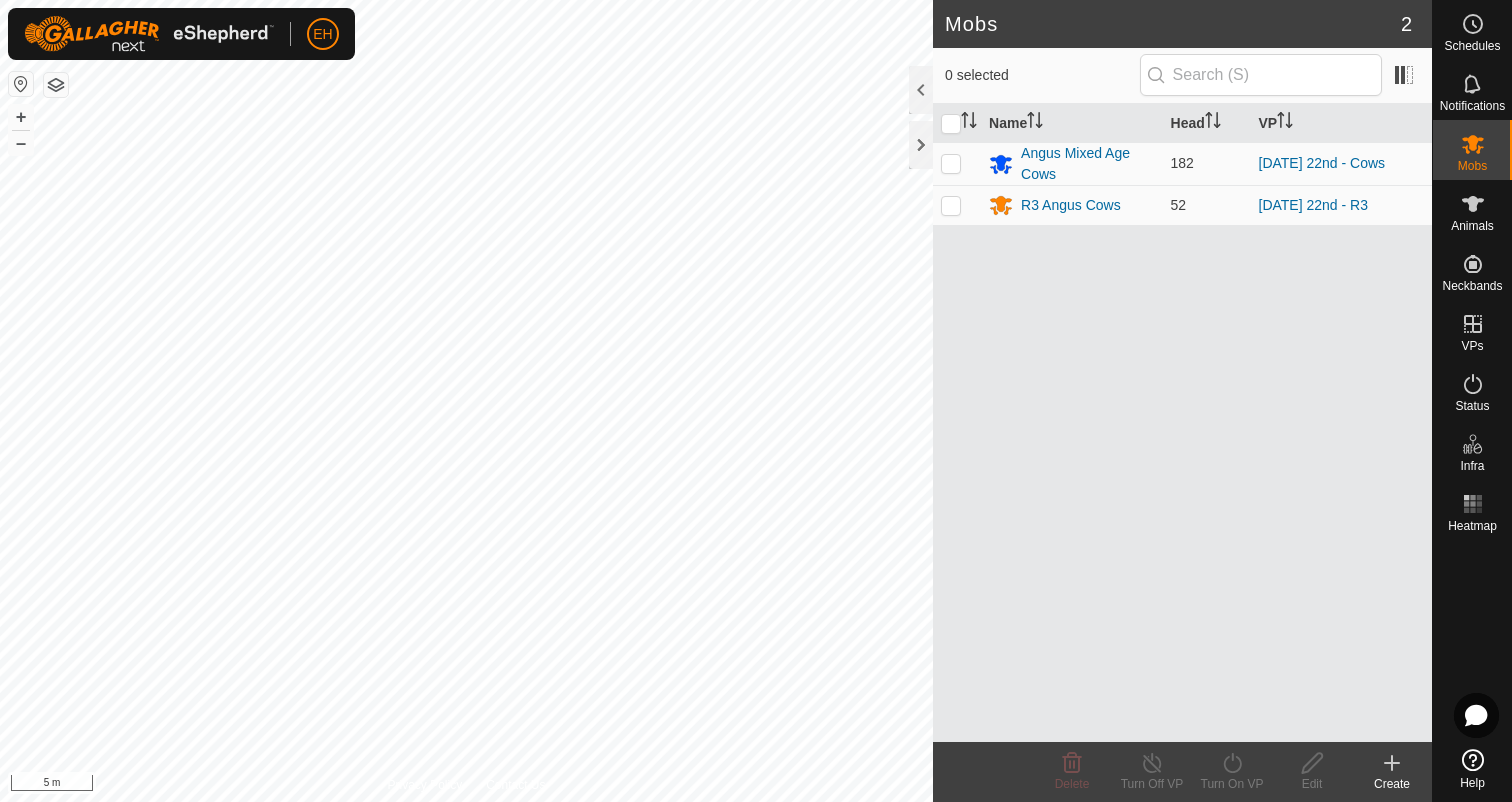click on "EH Schedules Notifications Mobs Animals Neckbands VPs Status Infra Heatmap Help Mobs 2  0 selected   Name   Head   [PERSON_NAME] Mixed Age Cows 182 [DATE] 22nd - Cows R3 Angus Cows 52 [DATE] 22nd - R3 Delete  Turn Off VP   Turn On VP   Edit   Create  Privacy Policy Contact Us
2021-102
1022691280
Angus Mixed Age Cows
[DATE] 22nd - Cows + – ⇧ i 5 m" at bounding box center (756, 401) 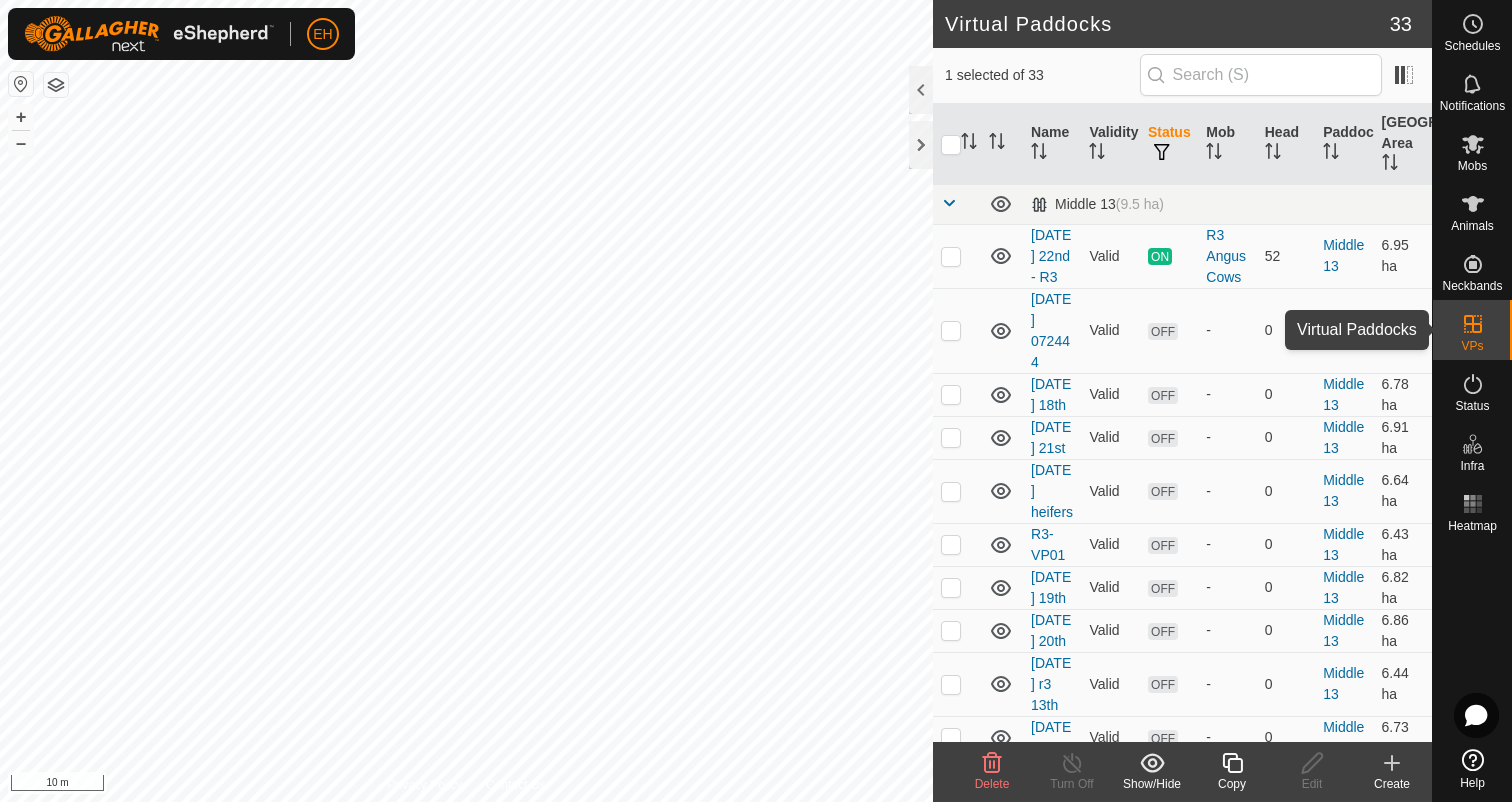 click 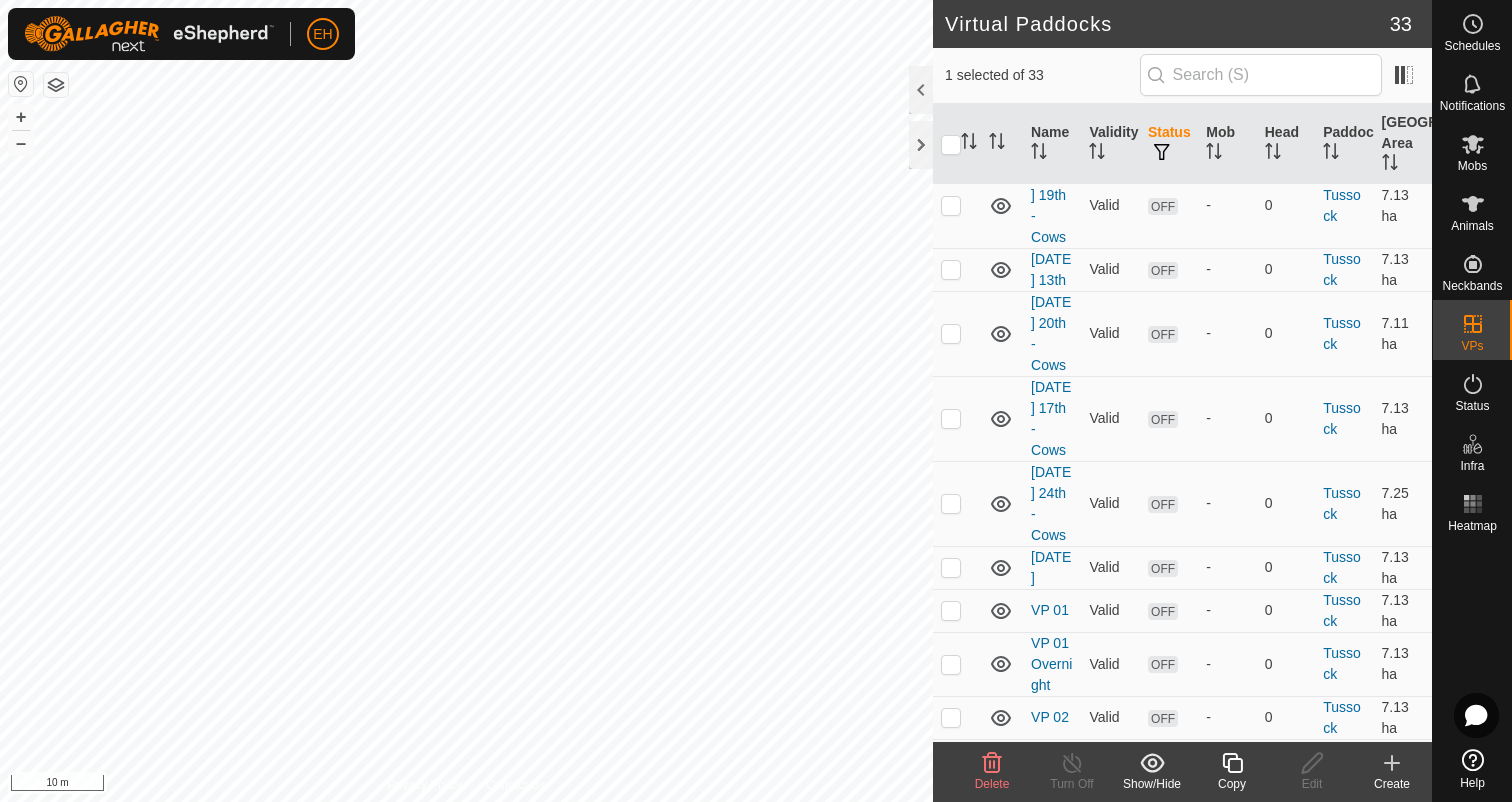 scroll, scrollTop: 1634, scrollLeft: 0, axis: vertical 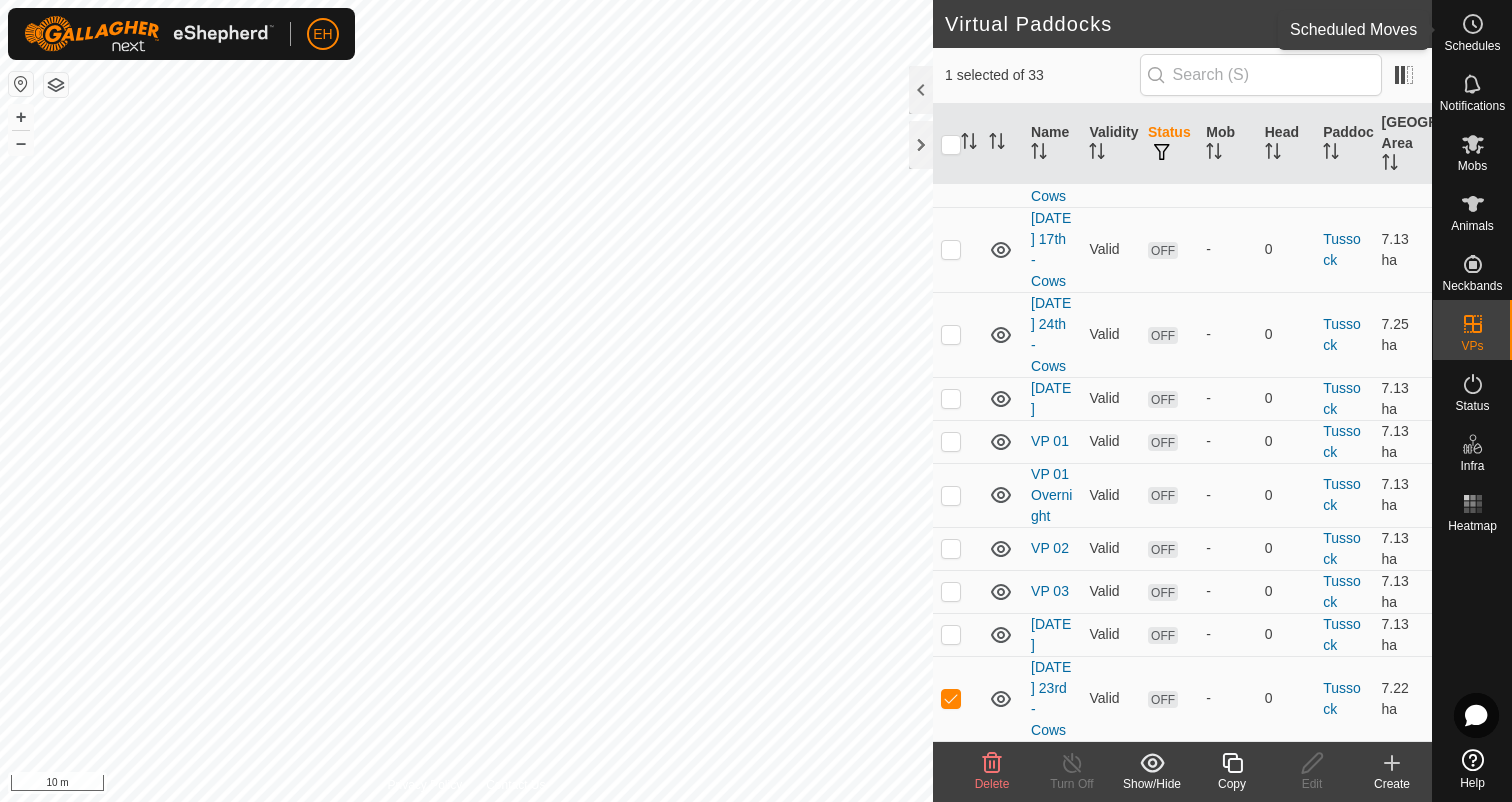 click 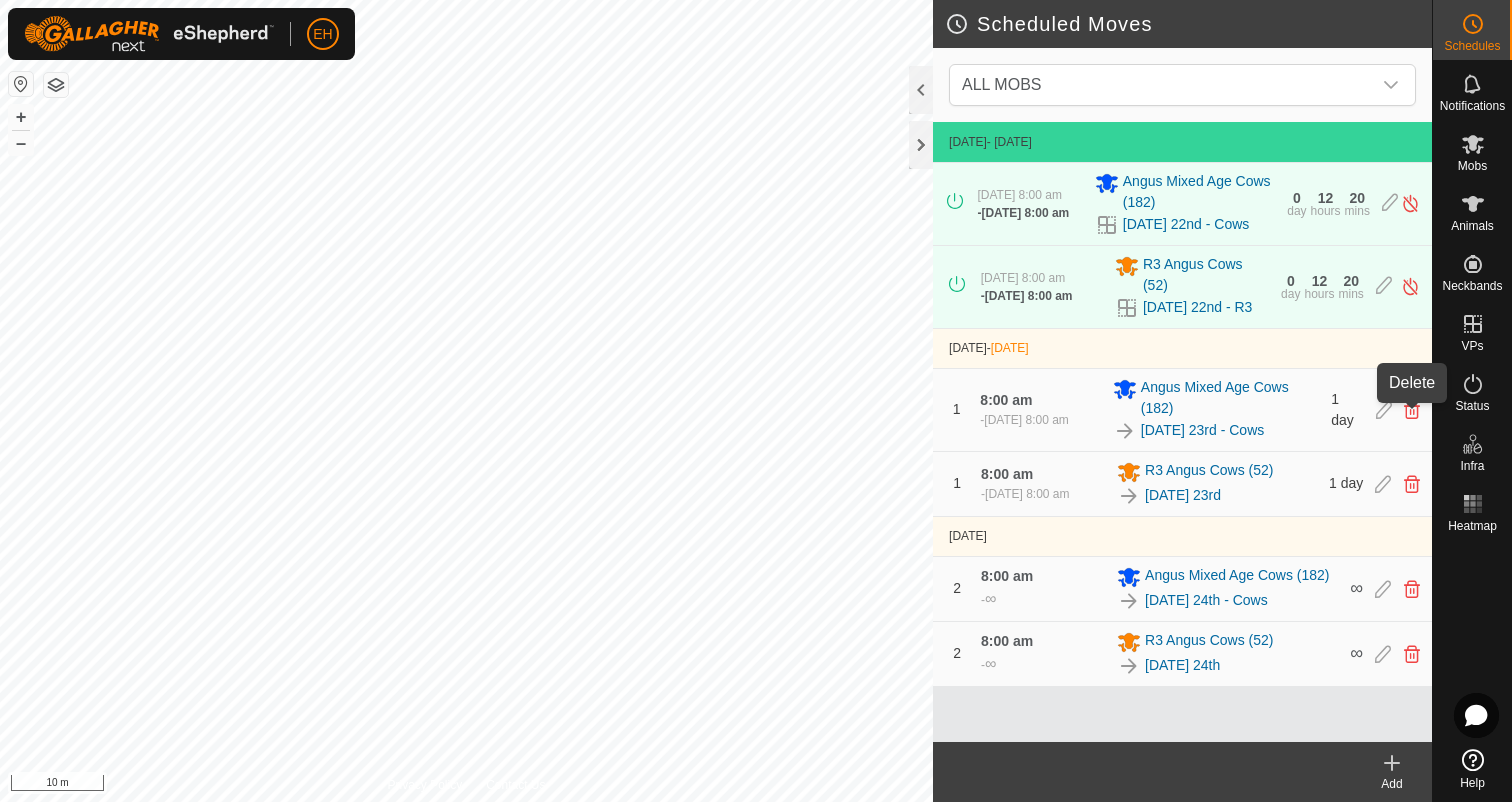 click at bounding box center (1412, 410) 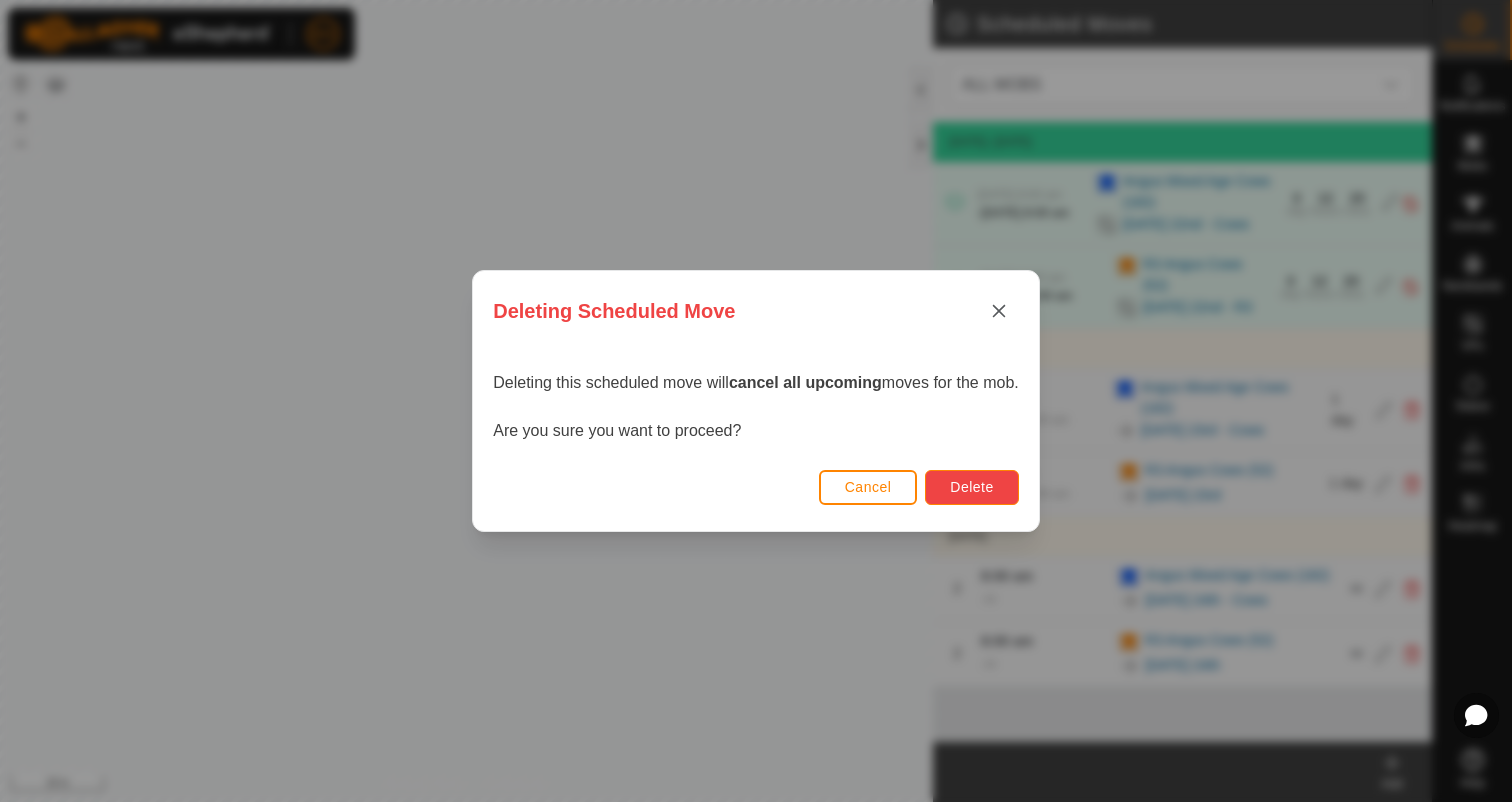 click on "Delete" at bounding box center [971, 487] 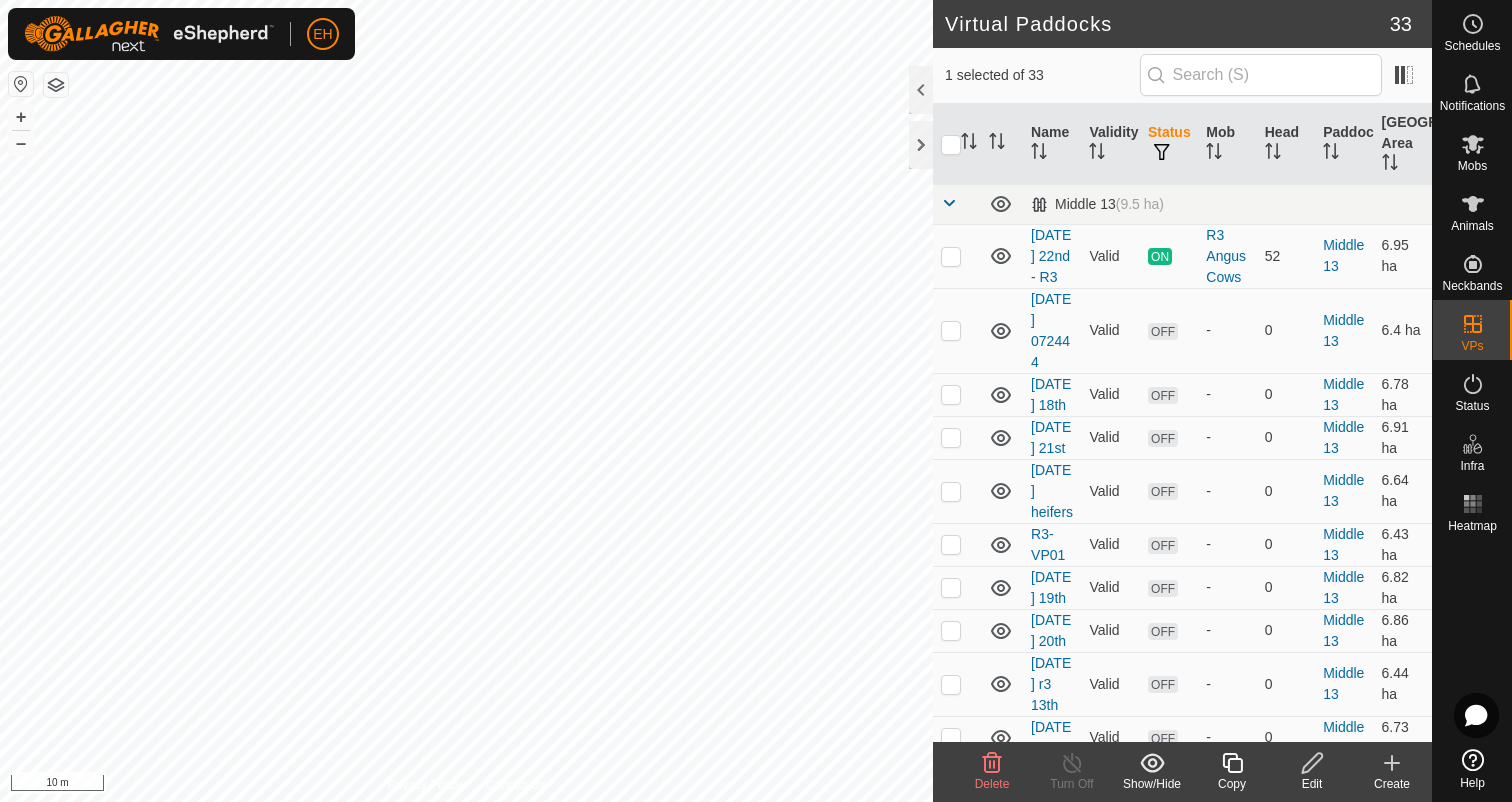 checkbox on "false" 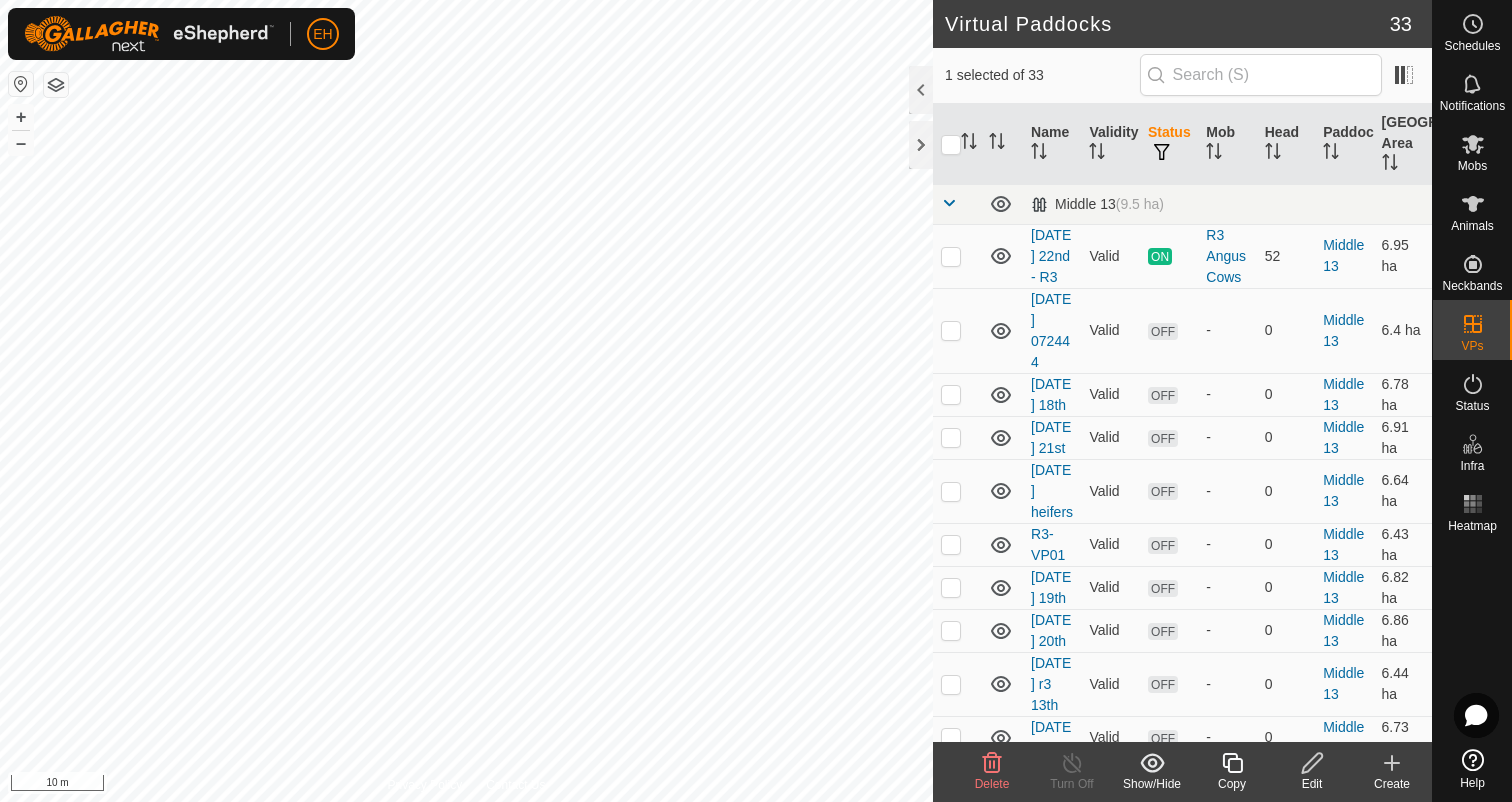 checkbox on "true" 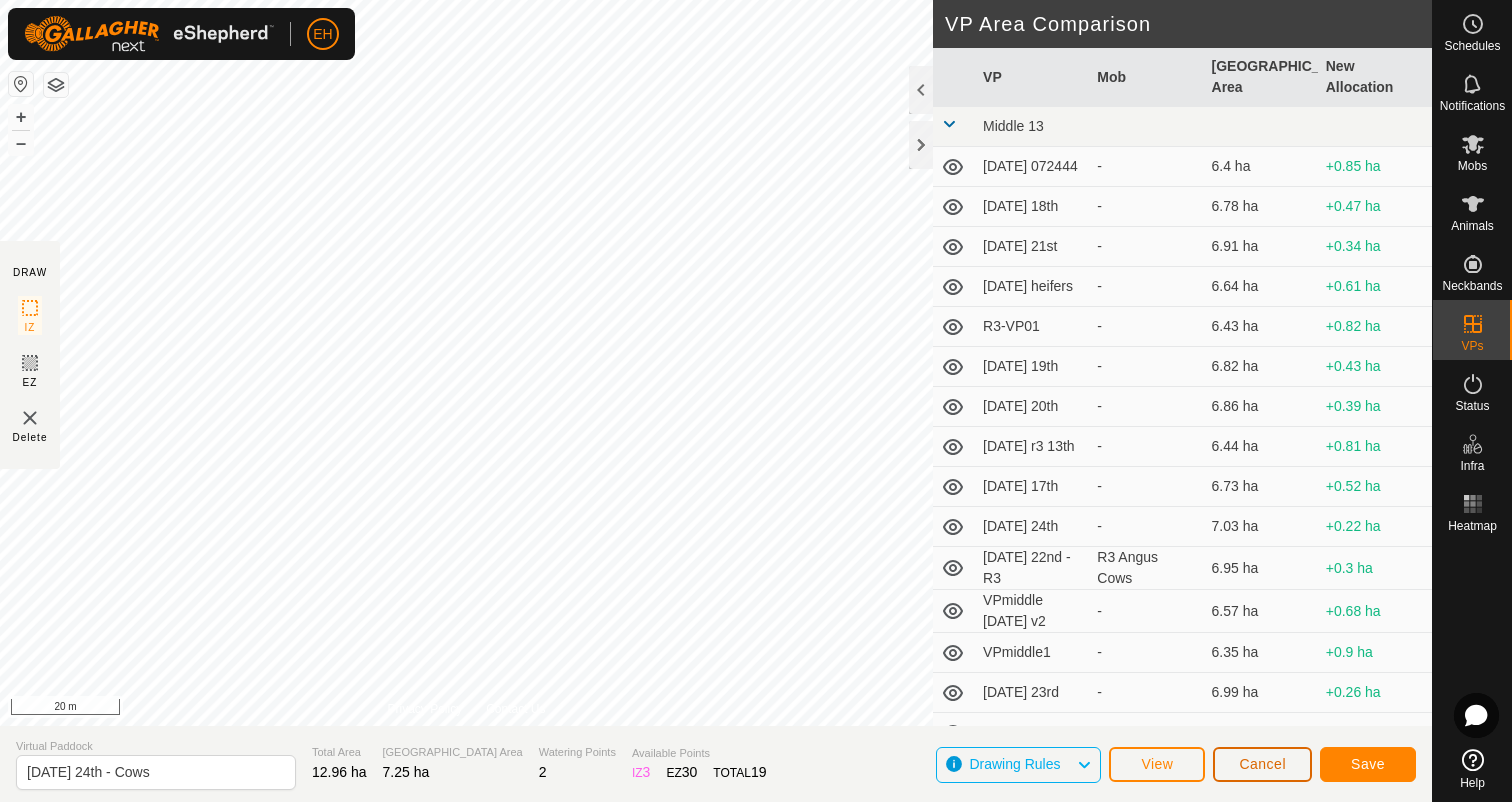 click on "Cancel" 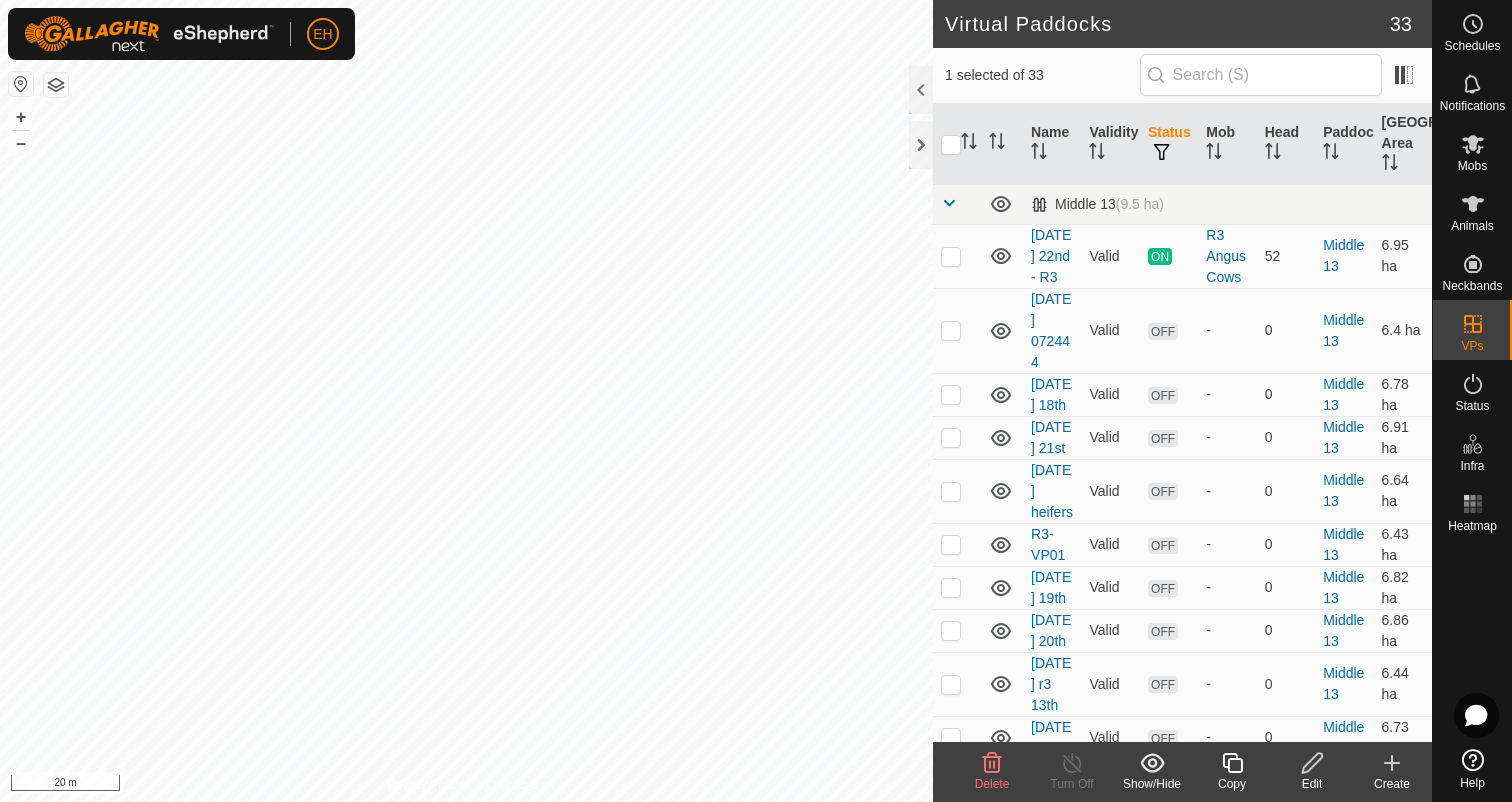 click 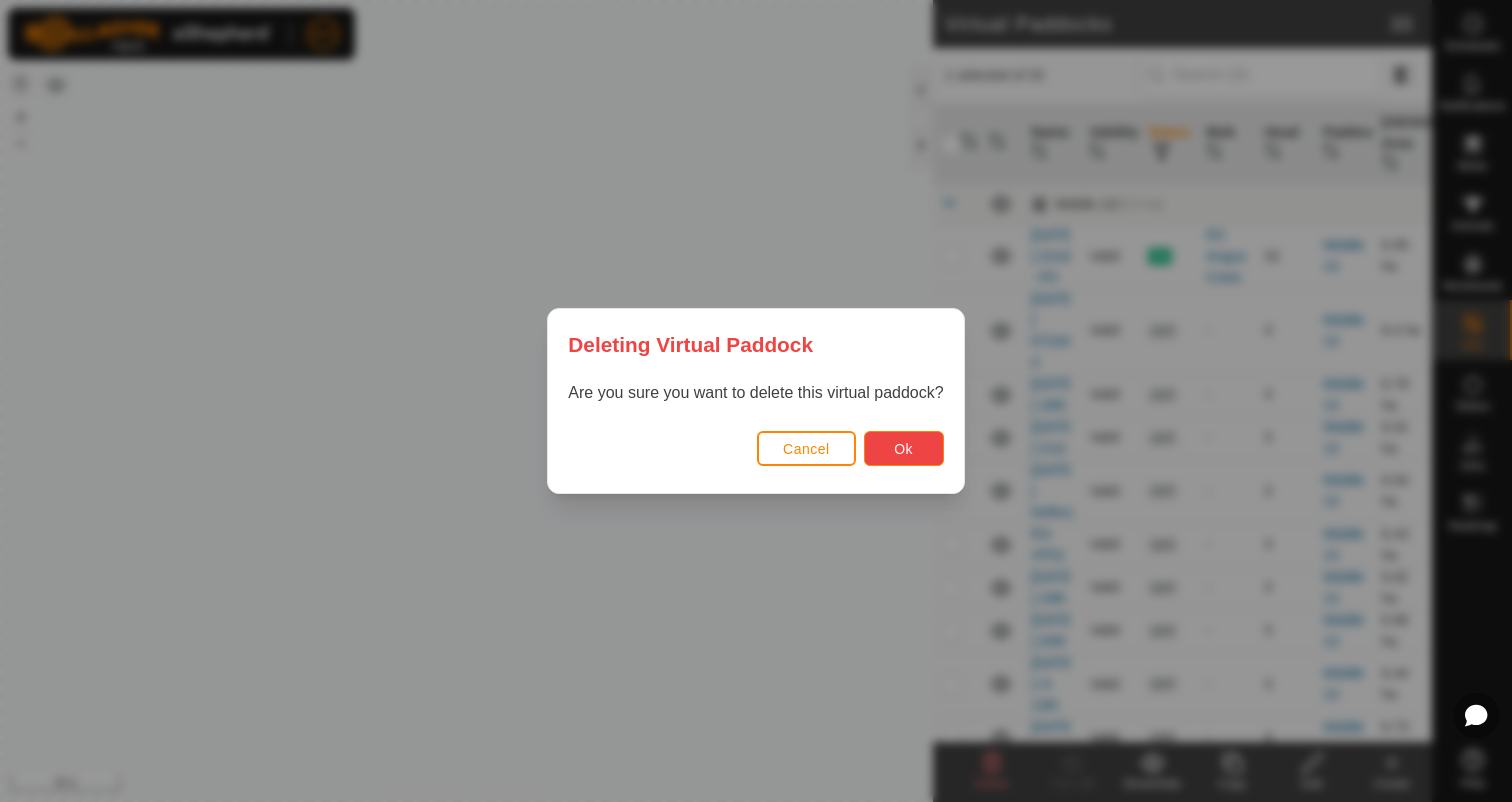 click on "Ok" at bounding box center [903, 449] 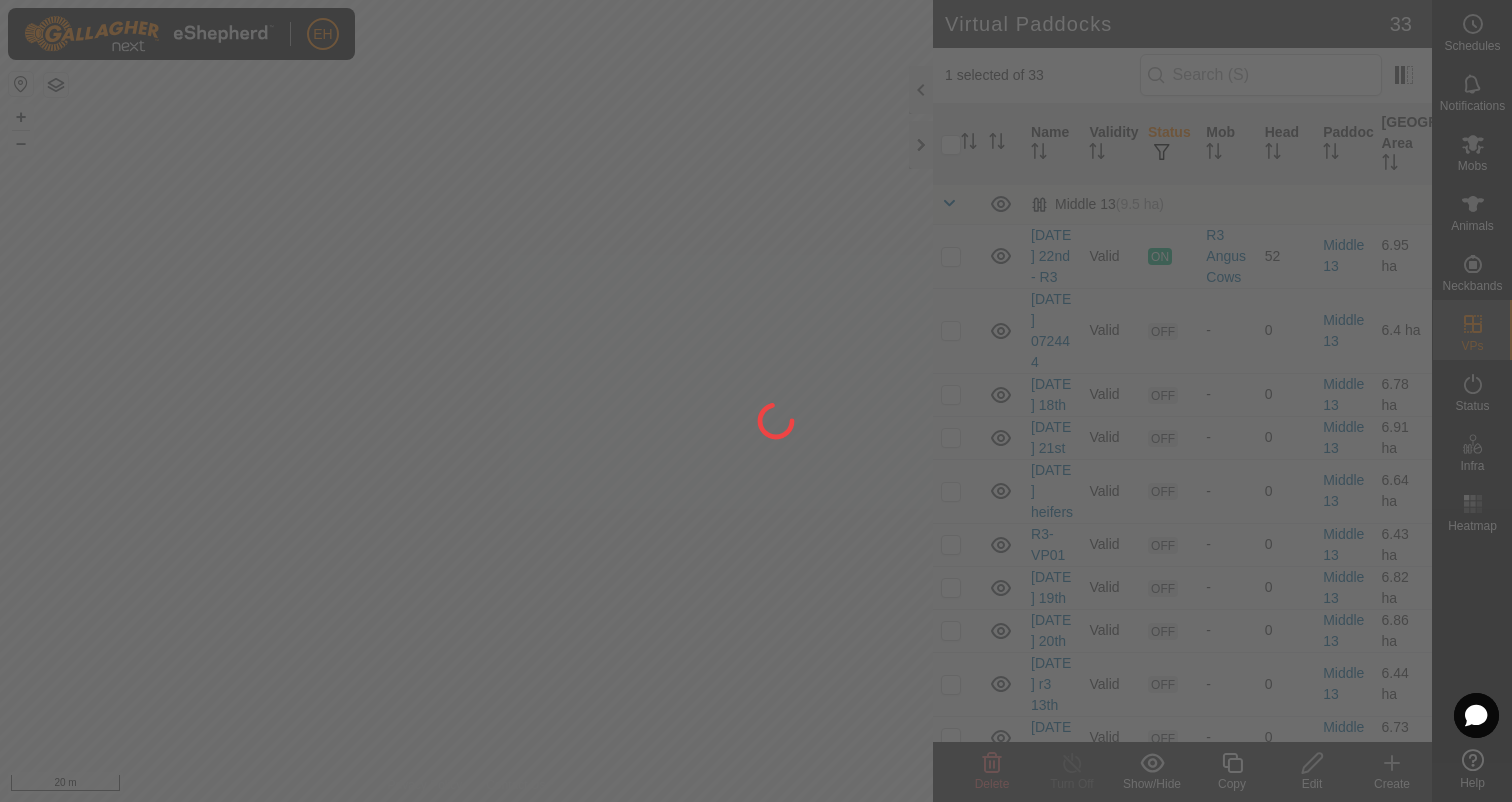 checkbox on "false" 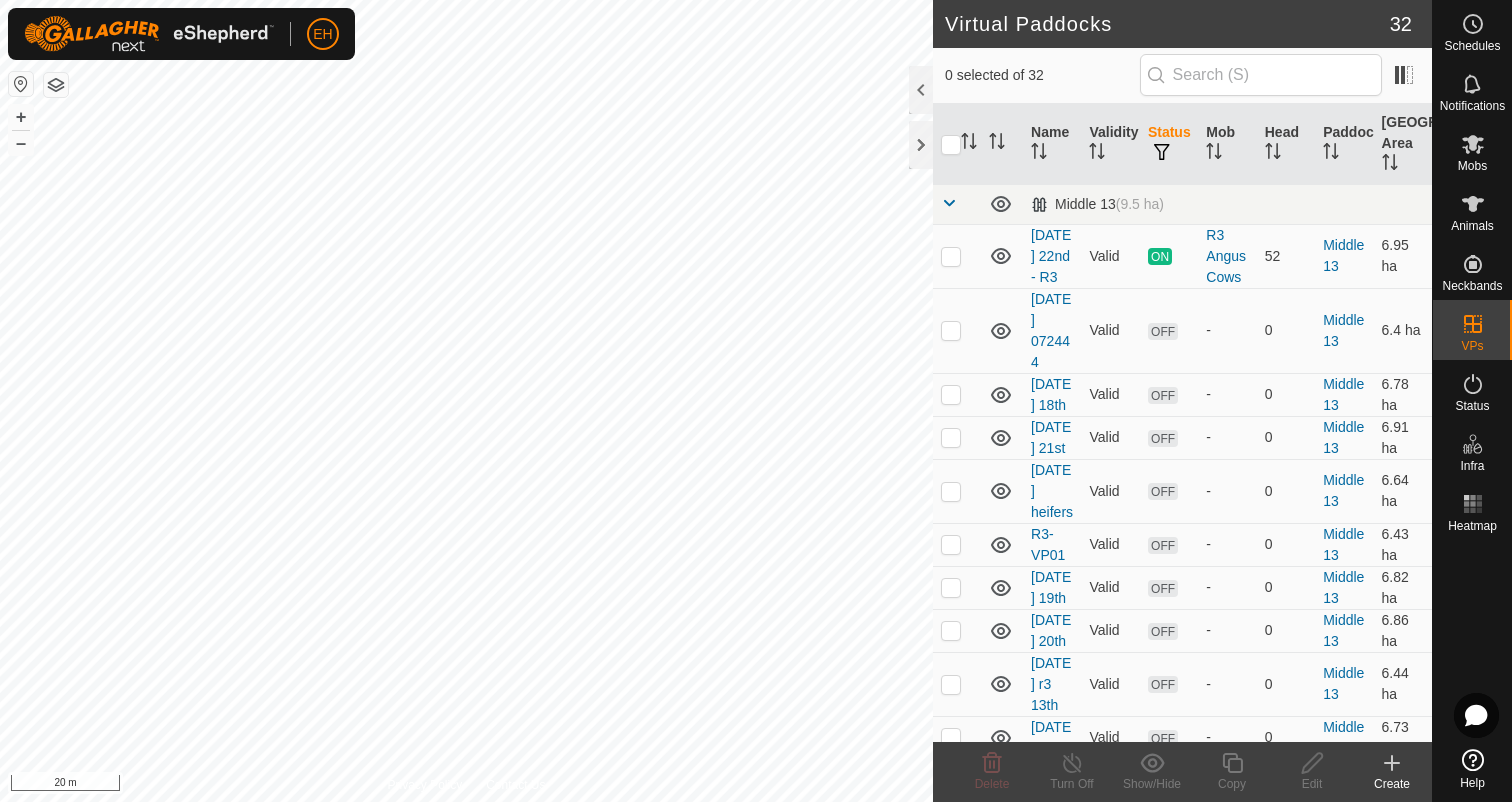 checkbox on "true" 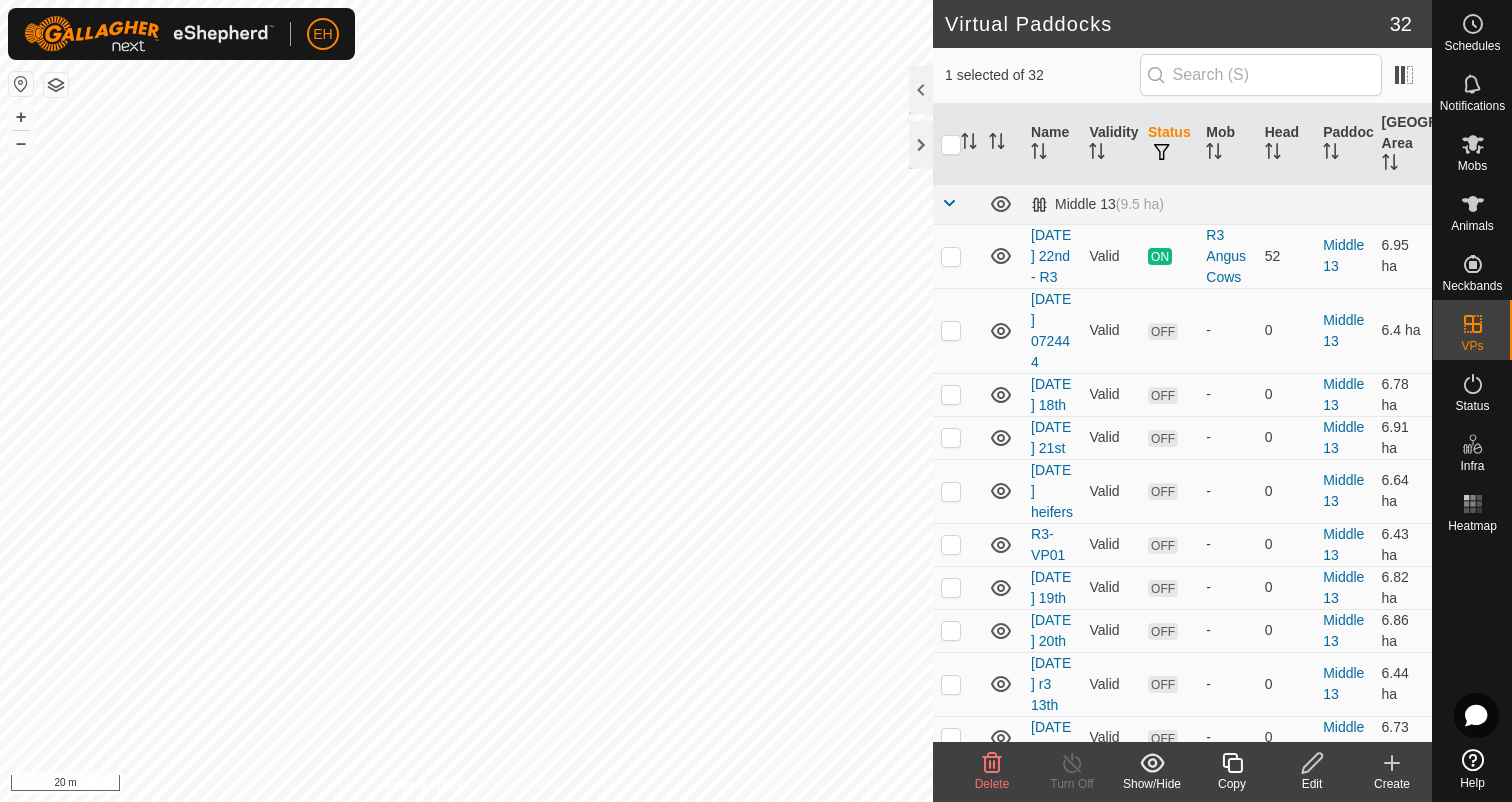 click 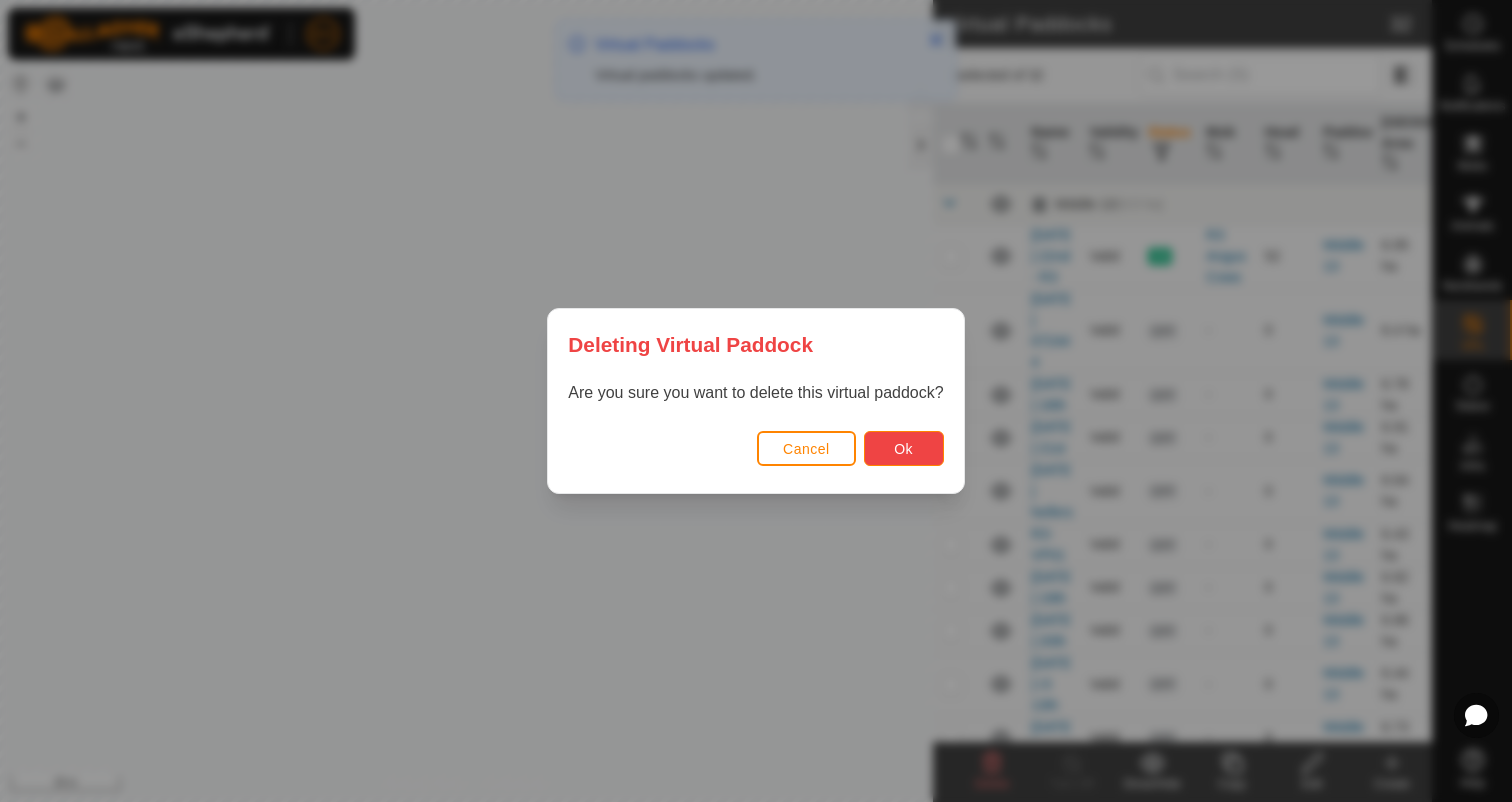 click on "Ok" at bounding box center (903, 449) 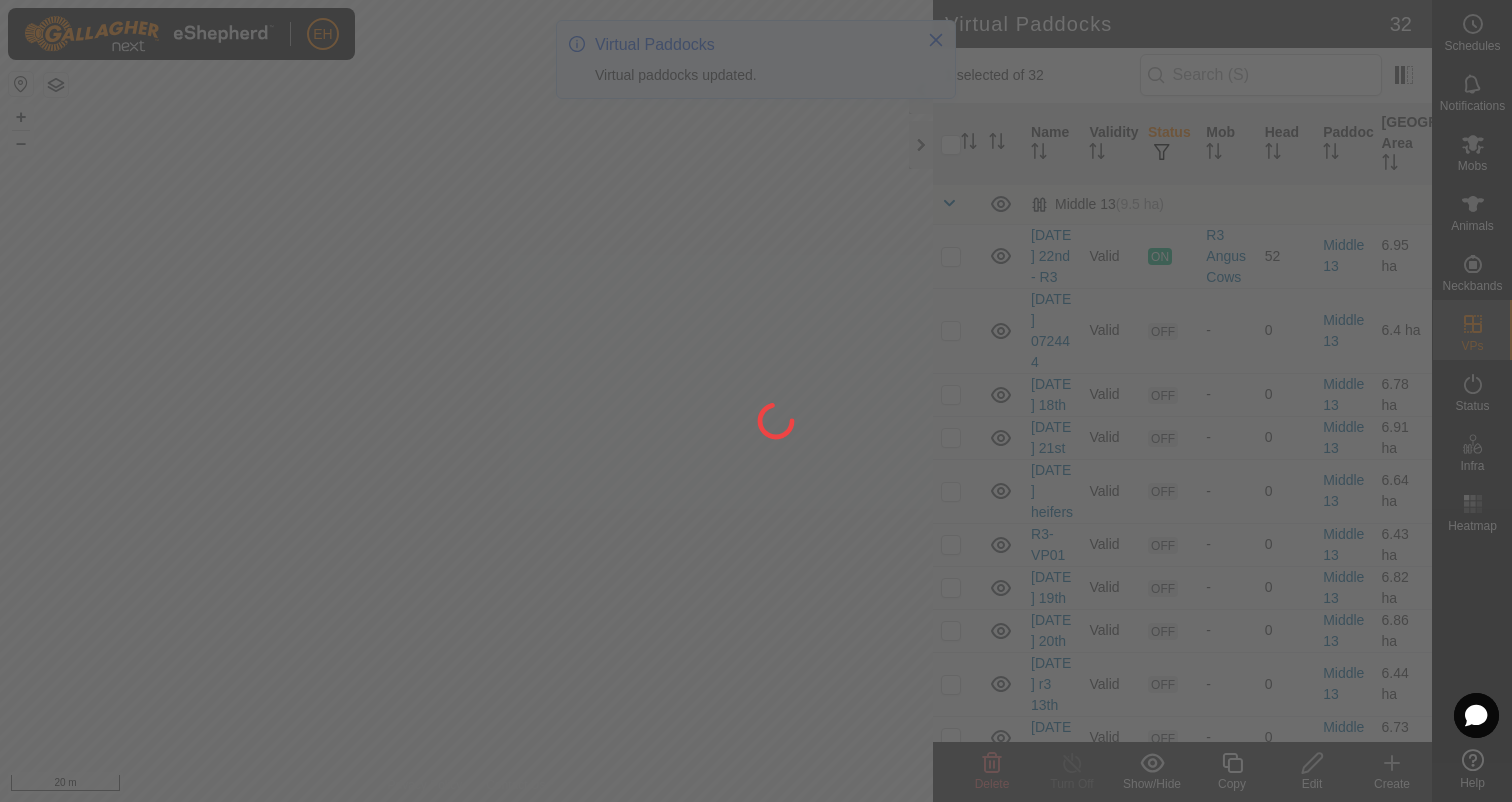 checkbox on "false" 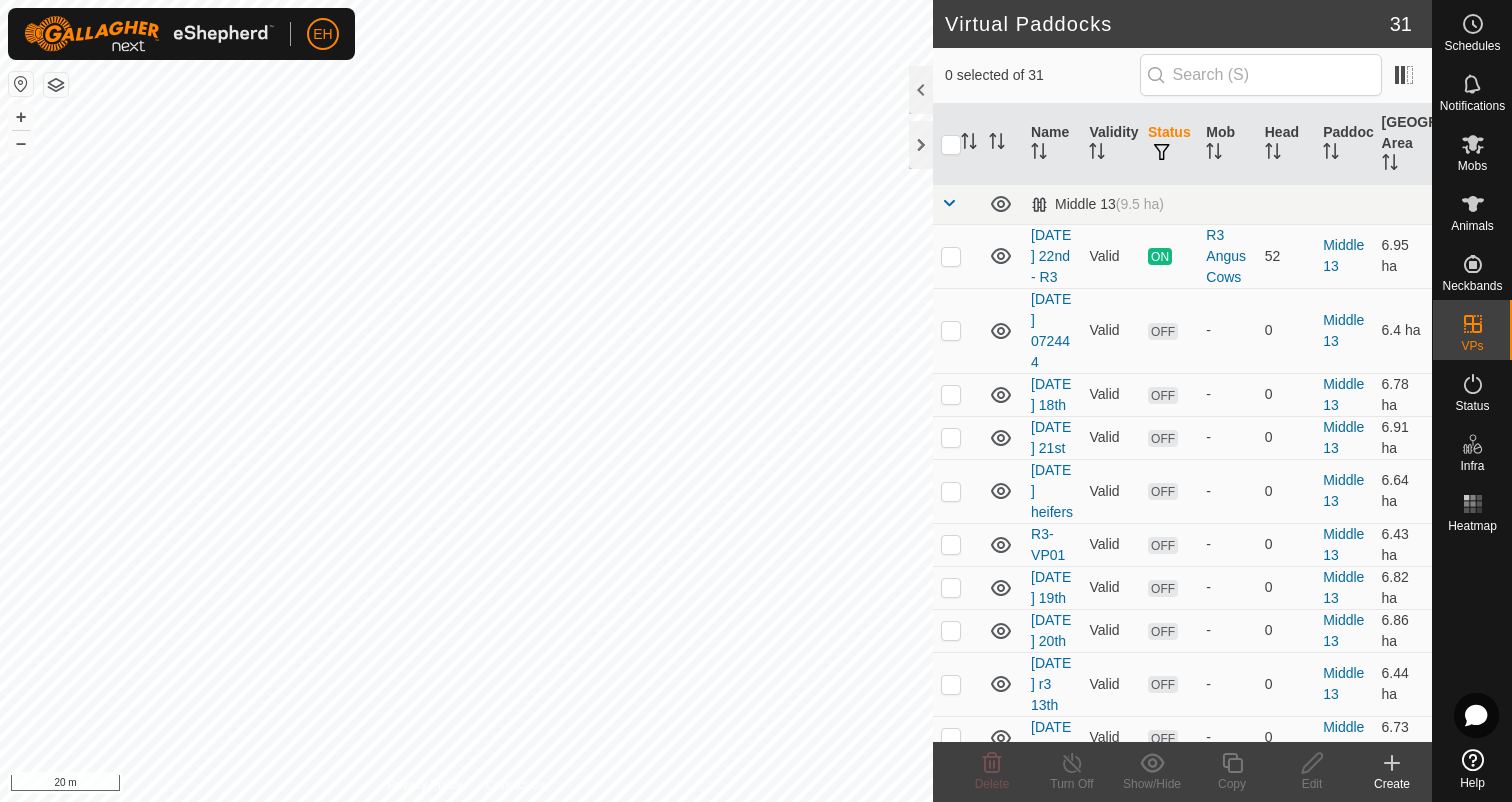 checkbox on "true" 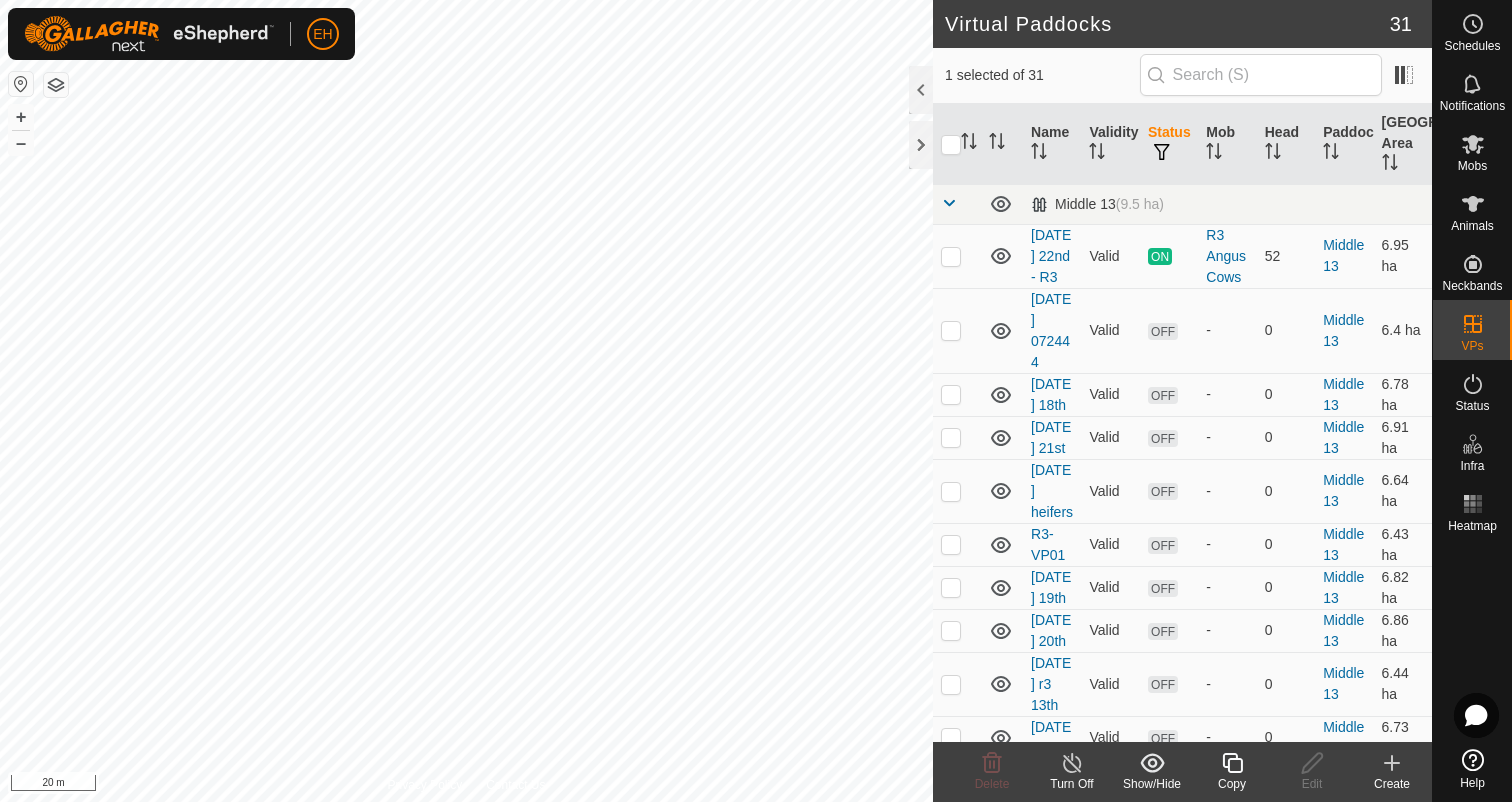 click 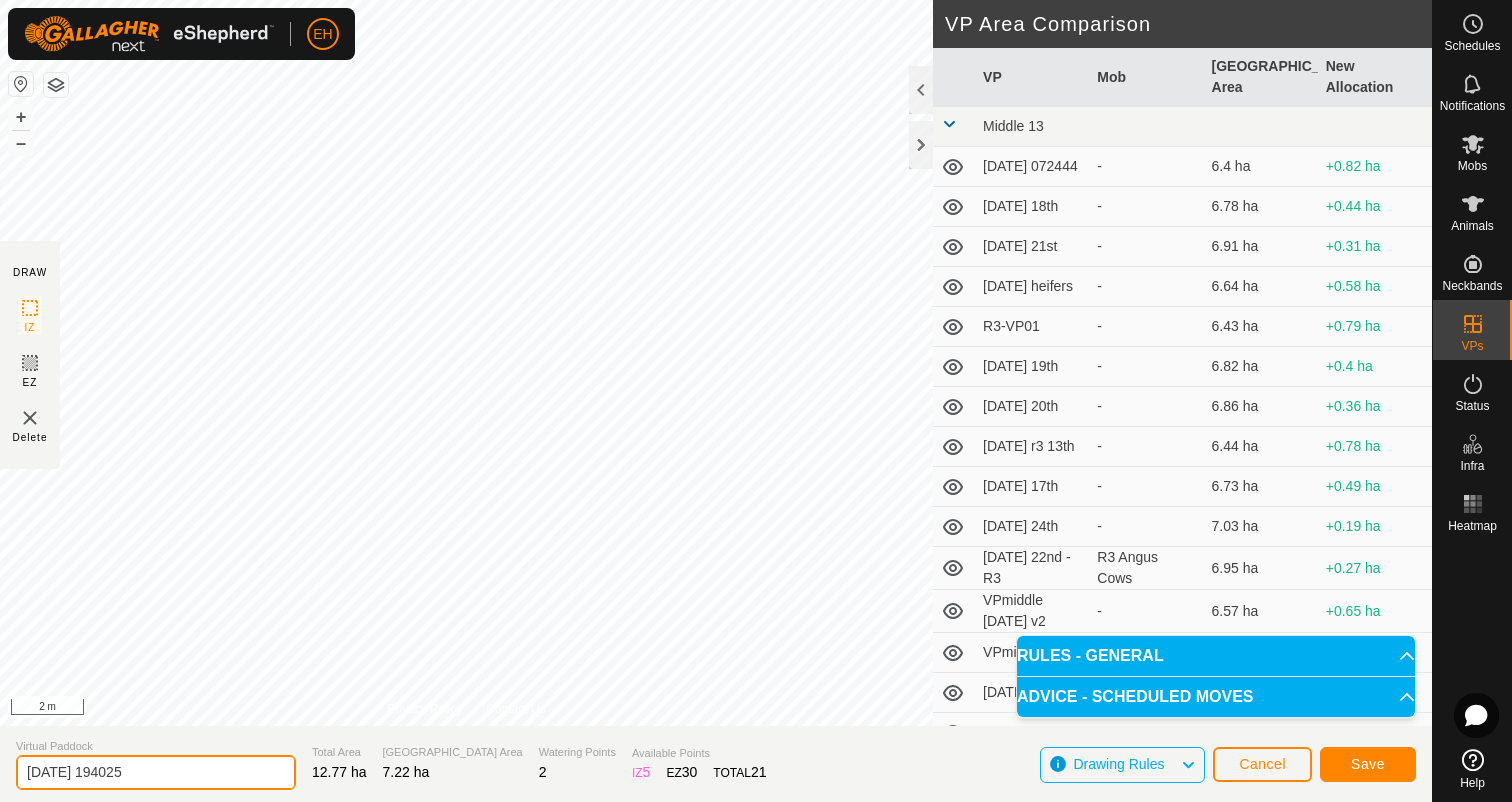 drag, startPoint x: 184, startPoint y: 768, endPoint x: 0, endPoint y: 766, distance: 184.01086 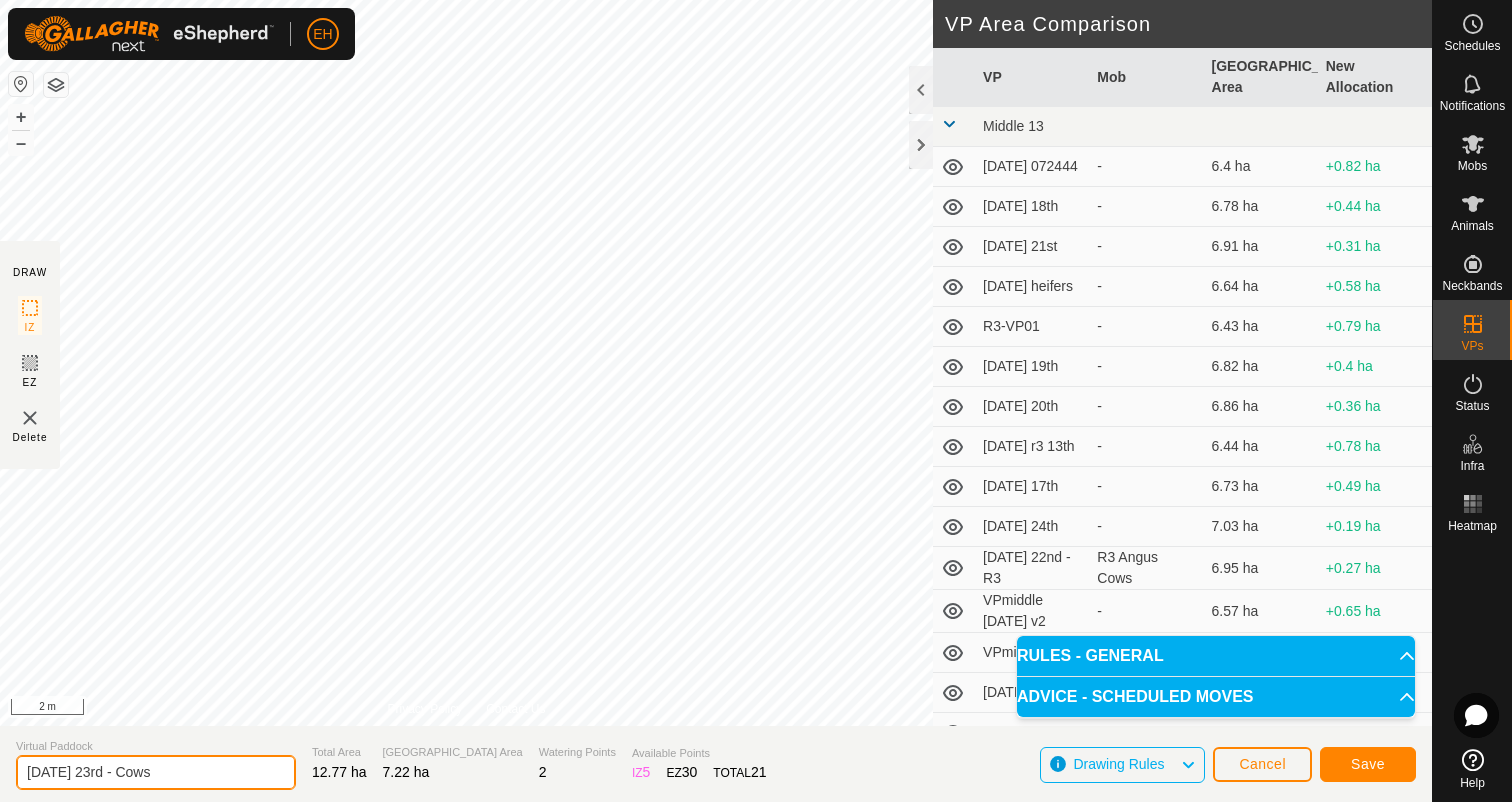 type on "[DATE] 23rd - Cows" 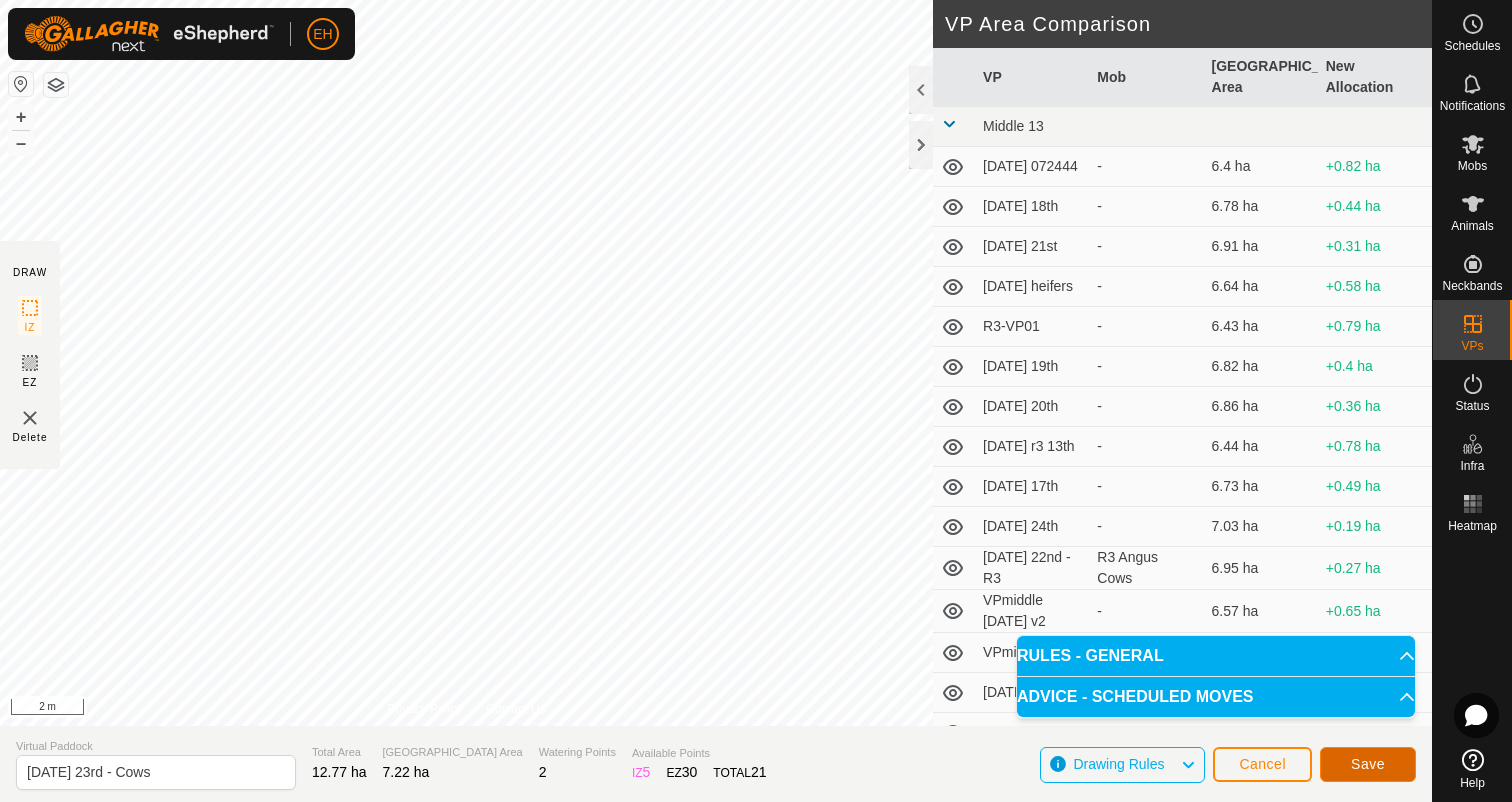 click on "Save" 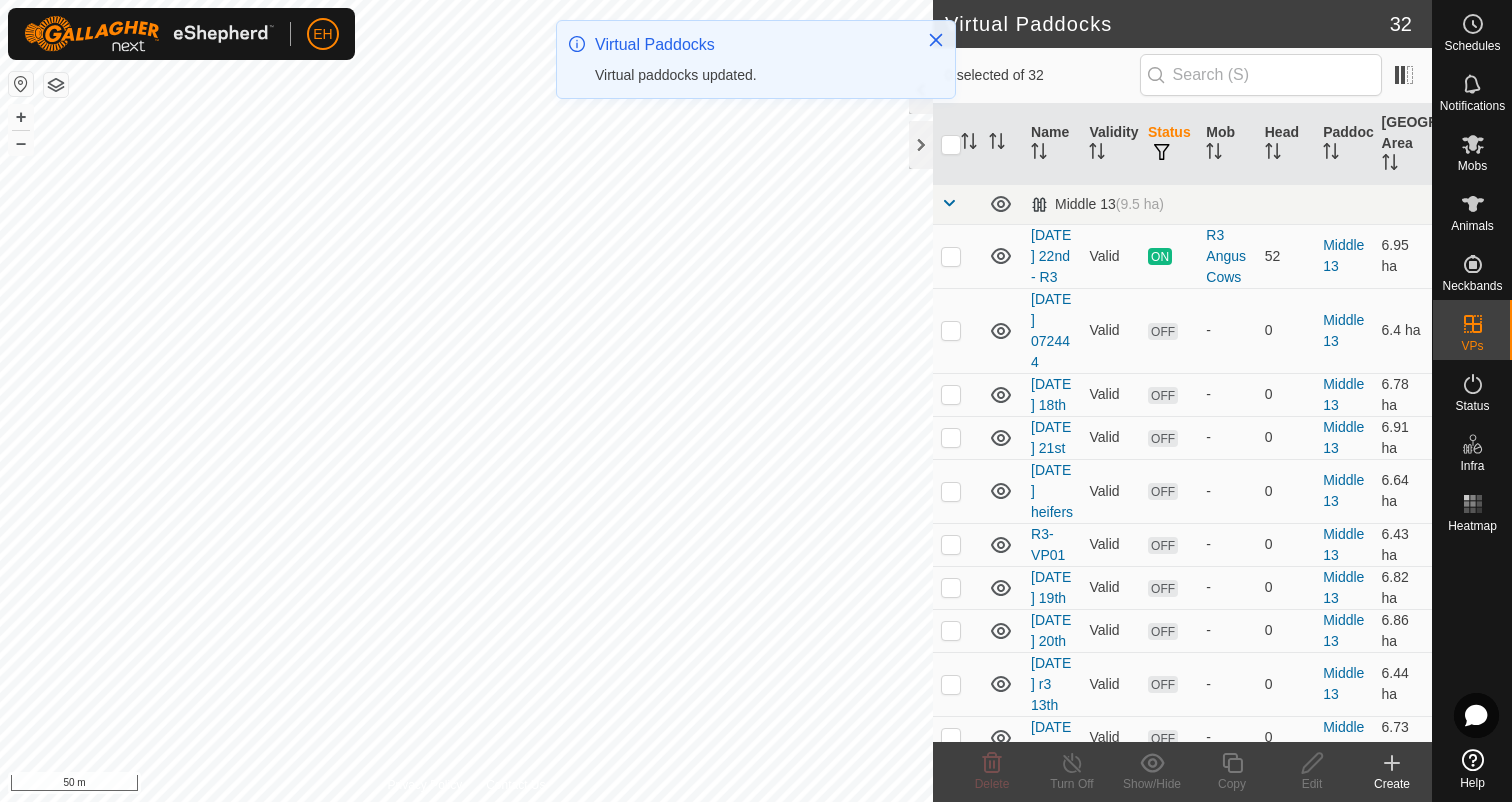 checkbox on "true" 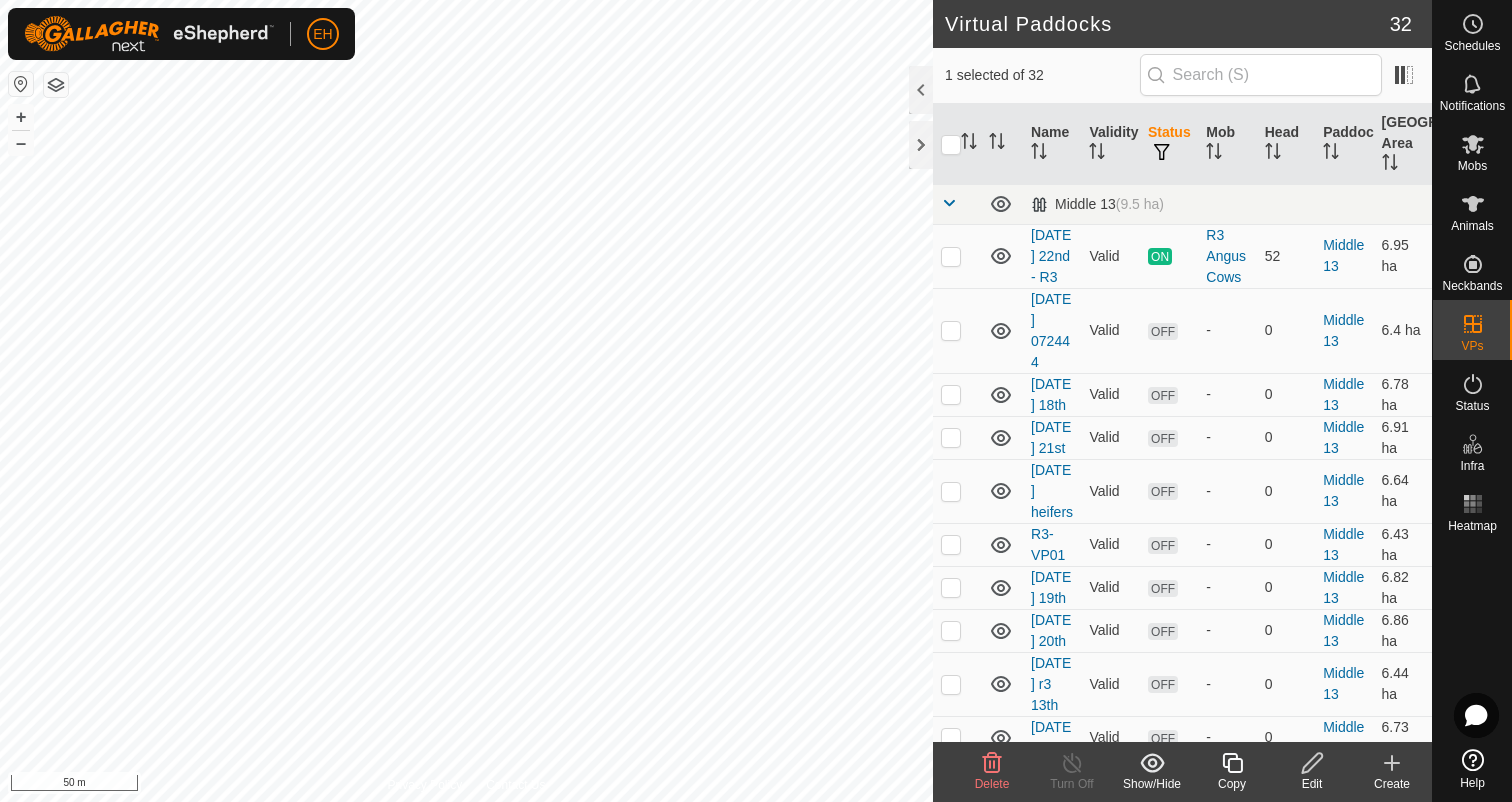 click 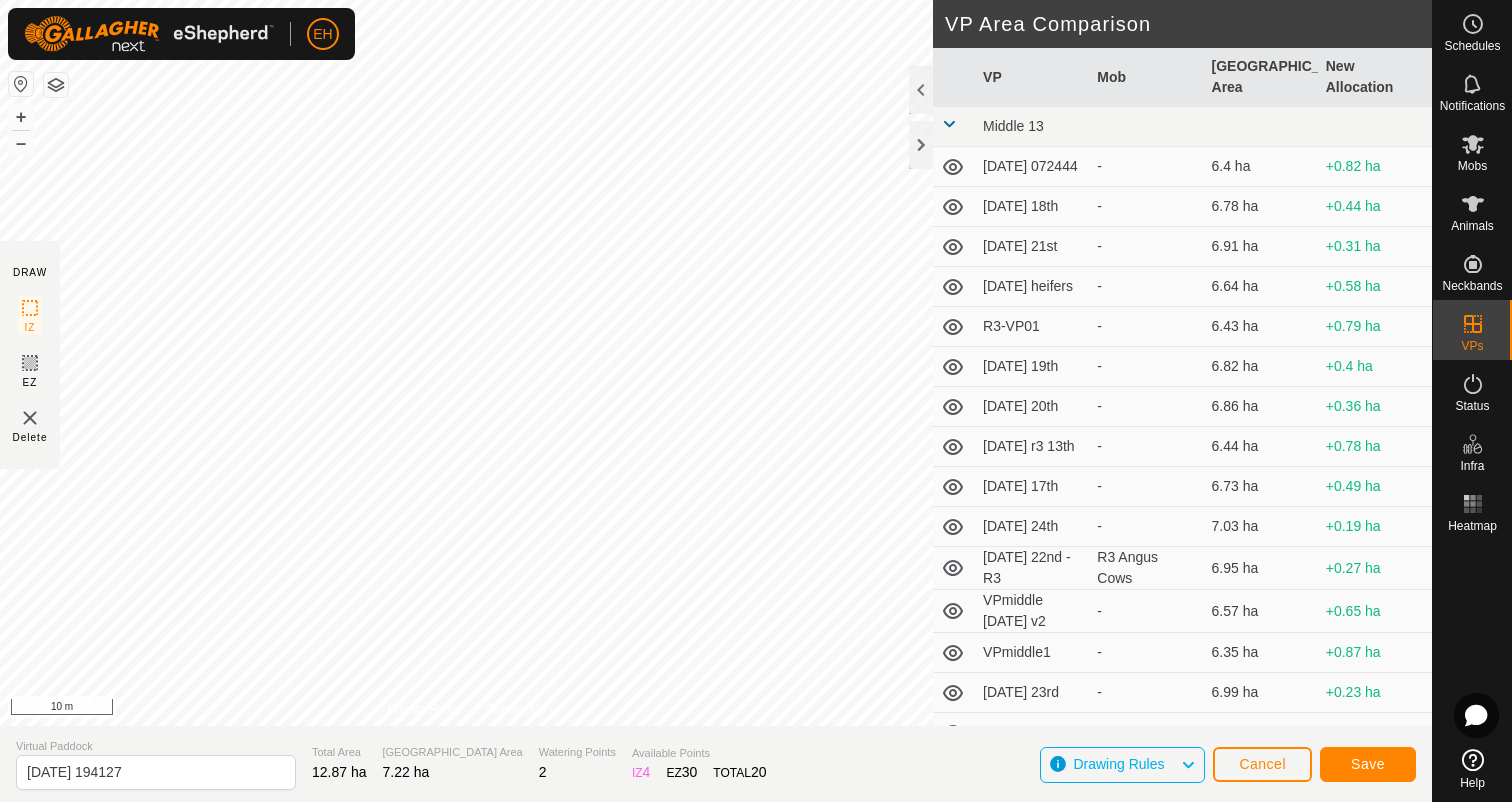 click on "EH Schedules Notifications Mobs Animals Neckbands VPs Status Infra Heatmap Help DRAW IZ EZ Delete Privacy Policy Contact Us + – ⇧ i 10 m VP Area Comparison     VP   Mob   Grazing Area   New Allocation  Middle 13  [DATE] 072444  -  6.4 ha  +0.82 ha  [DATE] 18th  -  6.78 ha  +0.44 ha  [DATE] 21st  -  6.91 ha  +0.31 ha  [DATE] heifers  -  6.64 ha  +0.58 ha  R3-VP01  -  6.43 ha  +0.79 ha  [DATE] 19th  -  6.82 ha  +0.4 ha  [DATE] 20th  -  6.86 ha  +0.36 ha  [DATE] r3 13th  -  6.44 ha  +0.78 ha  [DATE] 17th  -  6.73 ha  +0.49 ha  [DATE] 24th  -  7.03 ha  +0.19 ha  [DATE] 22nd - R3   R3 Angus Cows   6.95 ha  +0.27 ha  VPmiddle [DATE] v2  -  6.57 ha  +0.65 ha  VPmiddle1  -  6.35 ha  +0.87 ha  [DATE] 23rd  -  6.99 ha  +0.23 ha  wens 16  -  6.69 ha  +0.53 ha Tussock  [DATE] 071919  -  7.13 ha  +0.09 ha  [DATE] 18th - Cows  -  7.13 ha  +0.09 ha  [DATE] 14 ,7  -  7.13 ha  +0.09 ha  [DATE] 21st - Cows   Angus Mixed Age Cows   7.18 ha  +0.04 ha  [DATE] 12th  -  7.13 ha  +0.09 ha - - - - -" at bounding box center [756, 401] 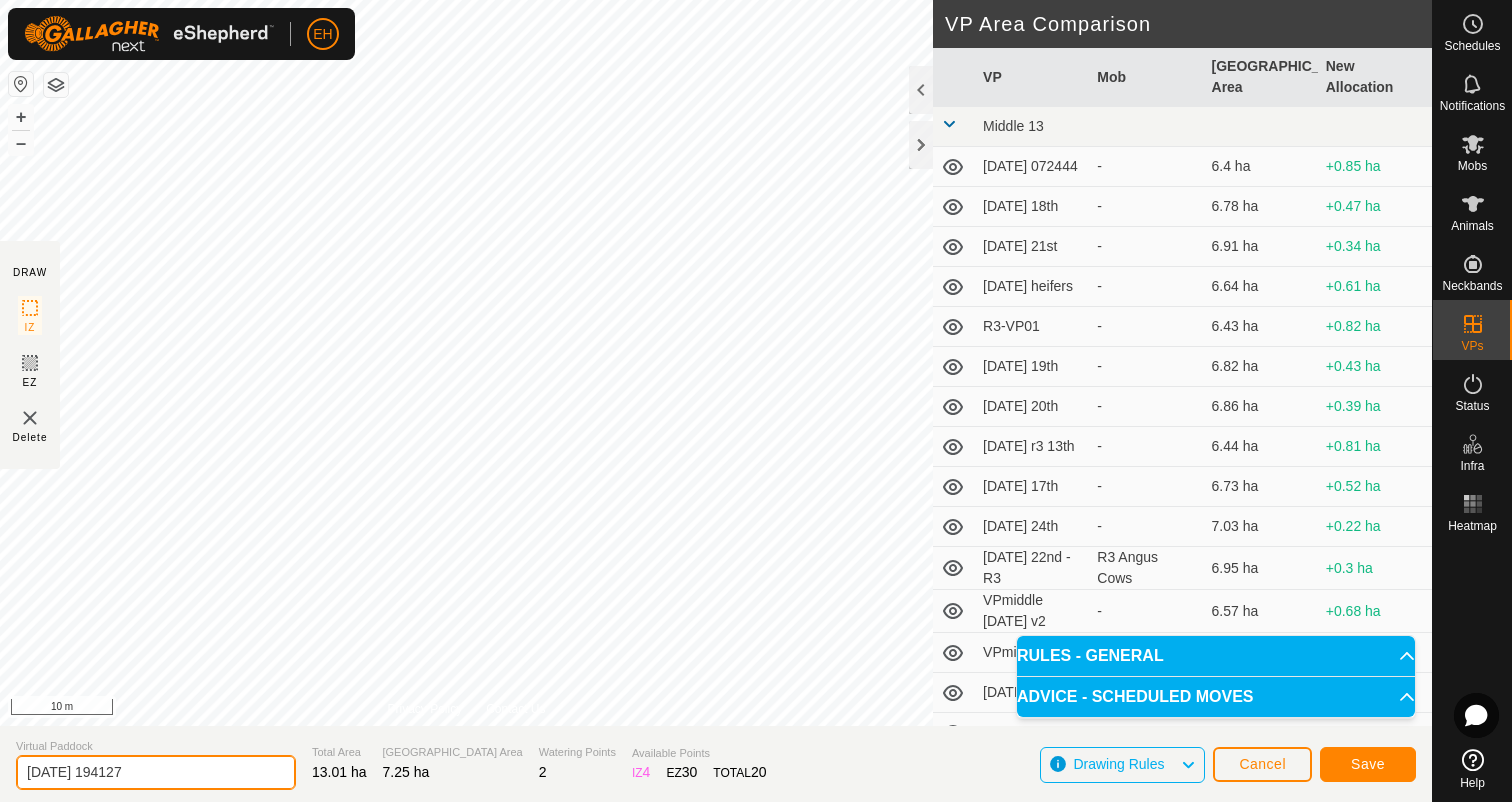 drag, startPoint x: 168, startPoint y: 777, endPoint x: 0, endPoint y: 776, distance: 168.00298 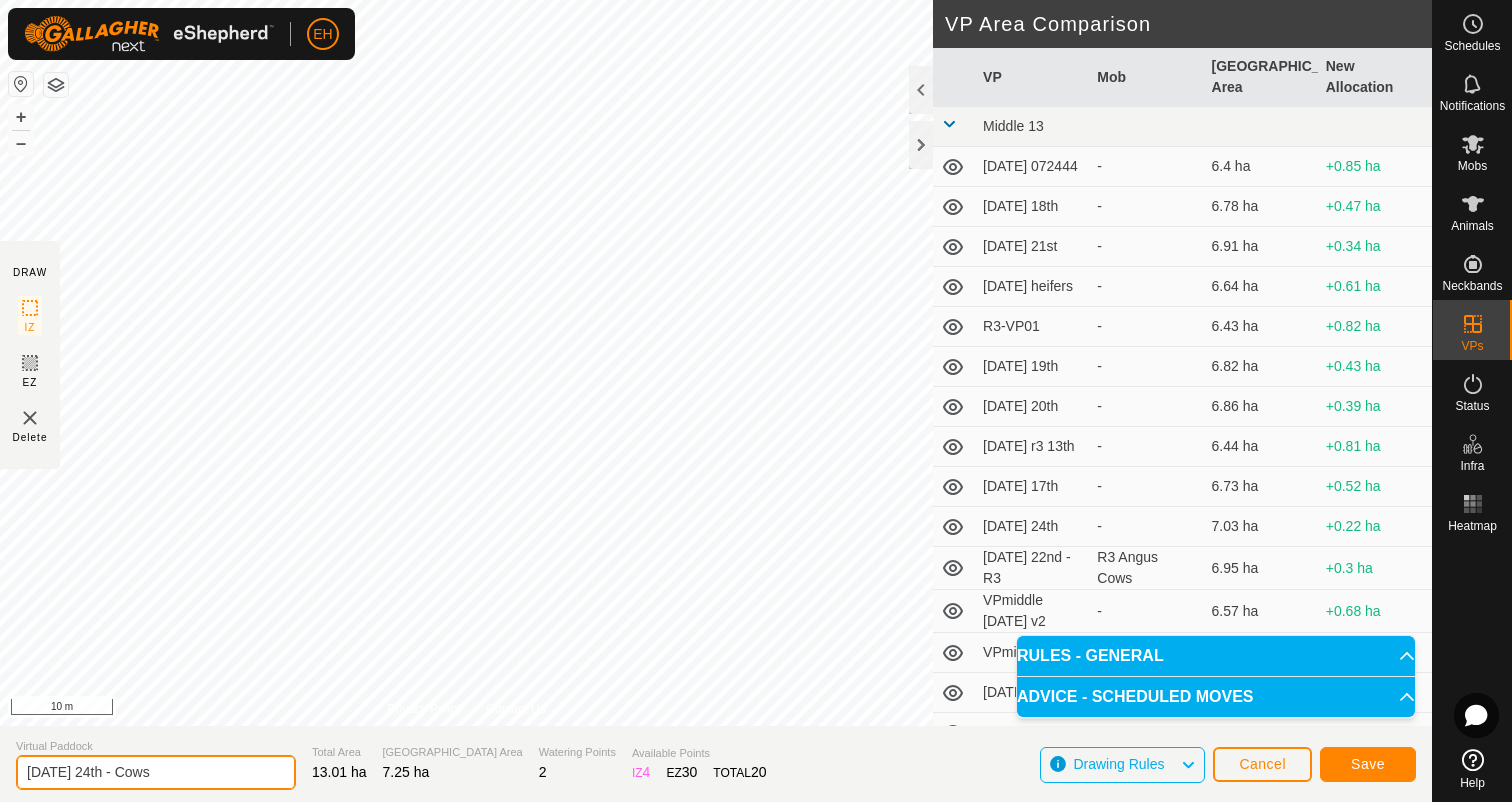 type on "[DATE] 24th - Cows" 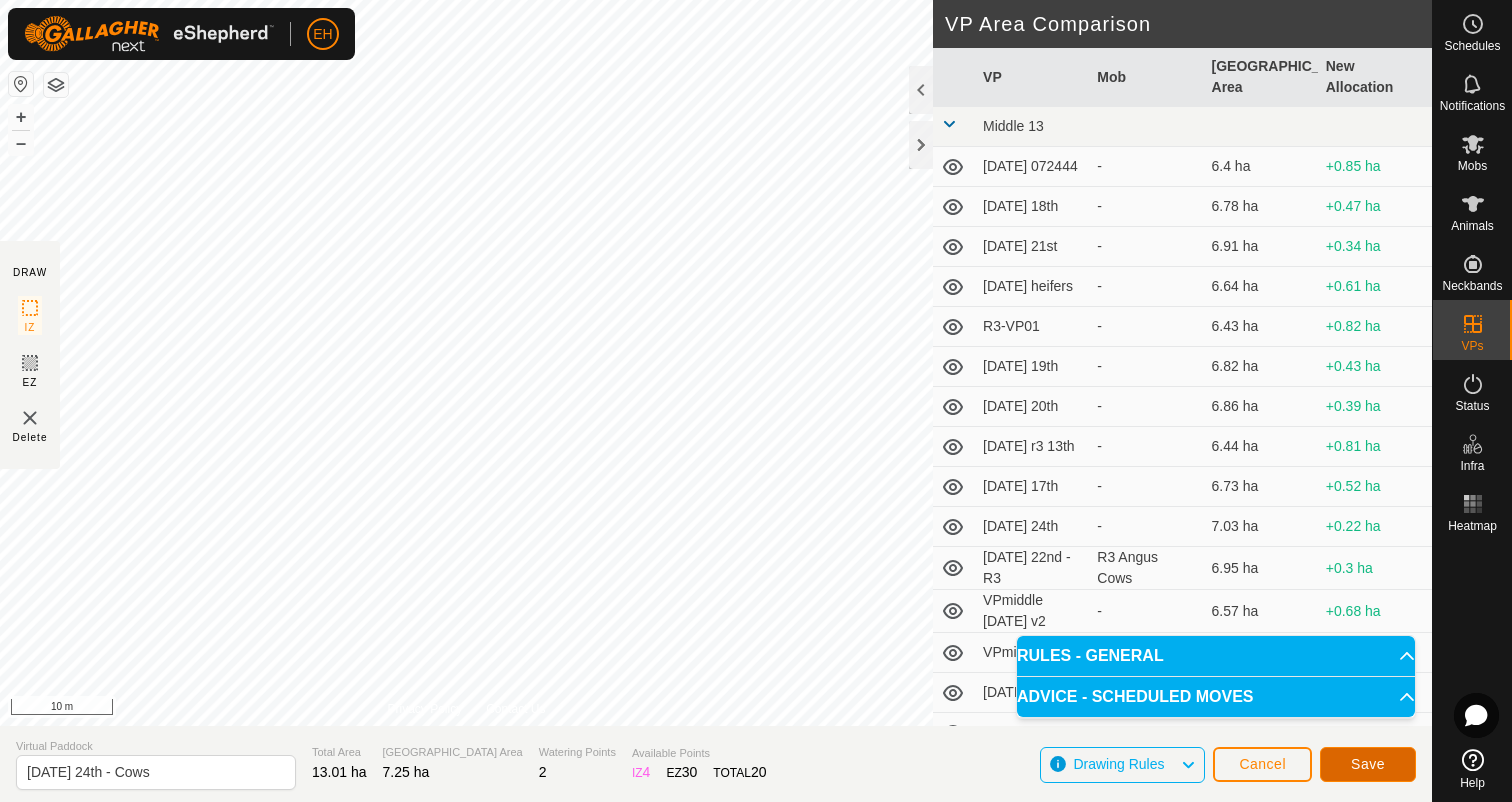 click on "Save" 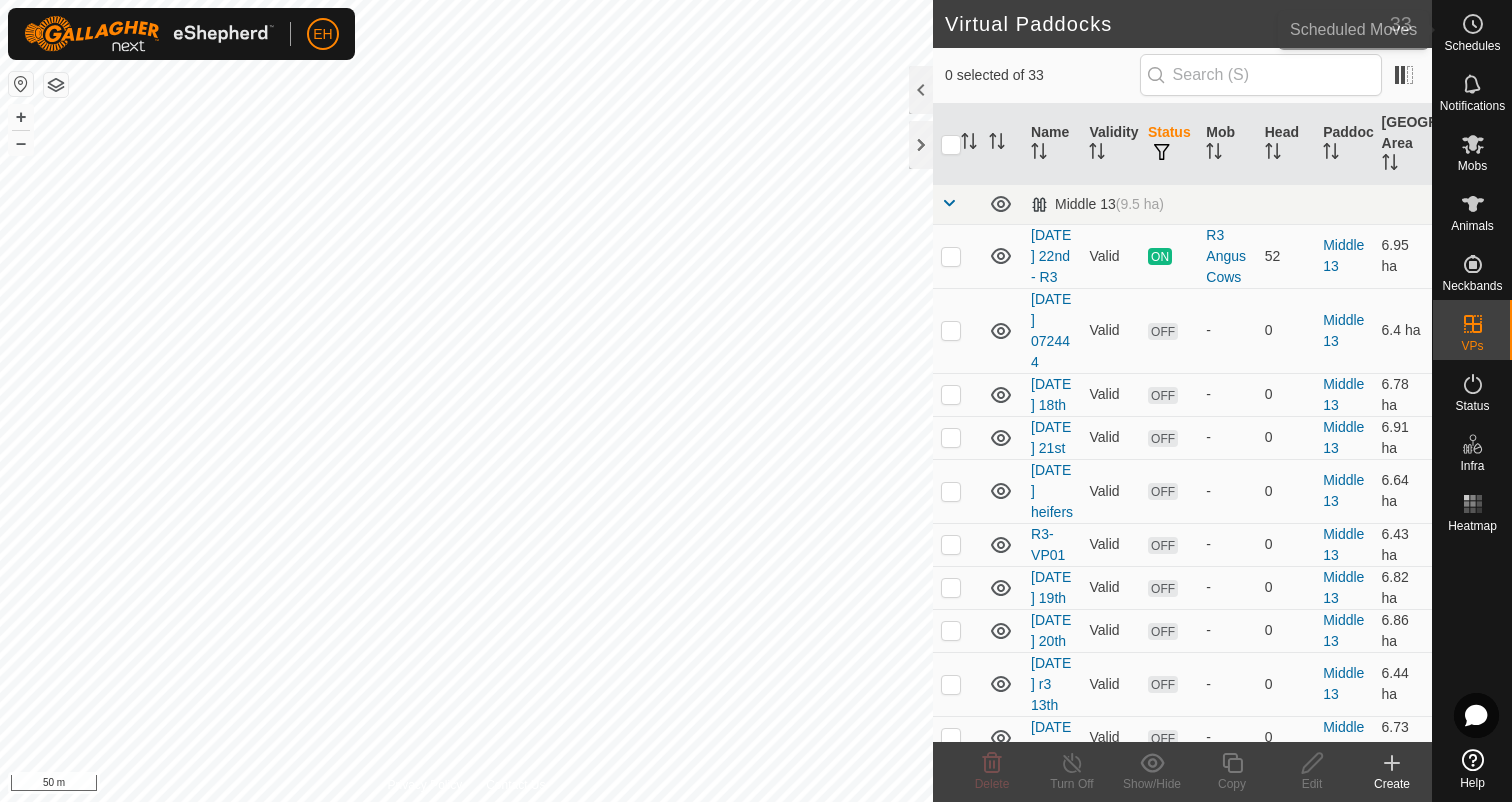click on "Schedules" at bounding box center (1472, 46) 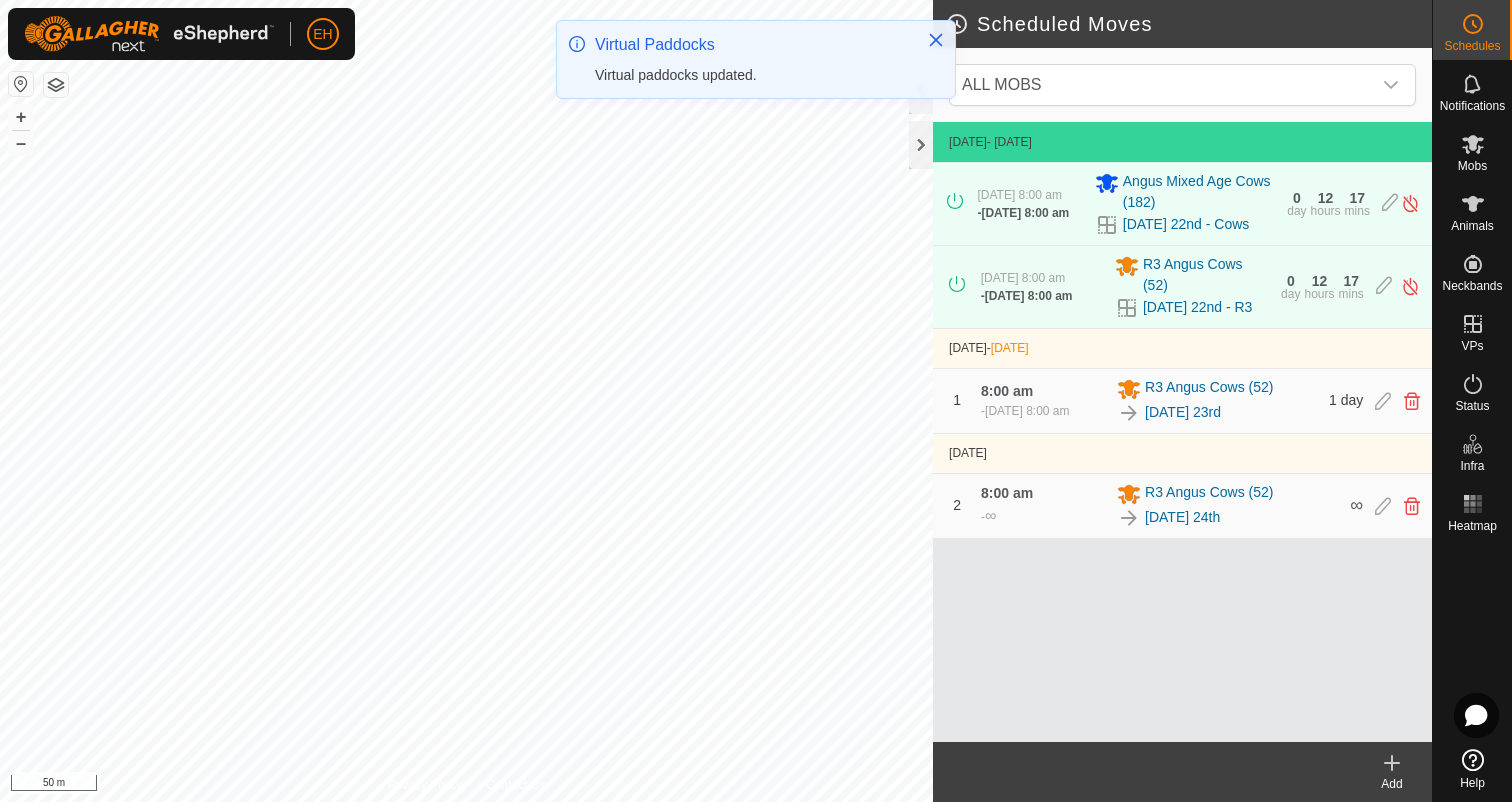 click on "Add" 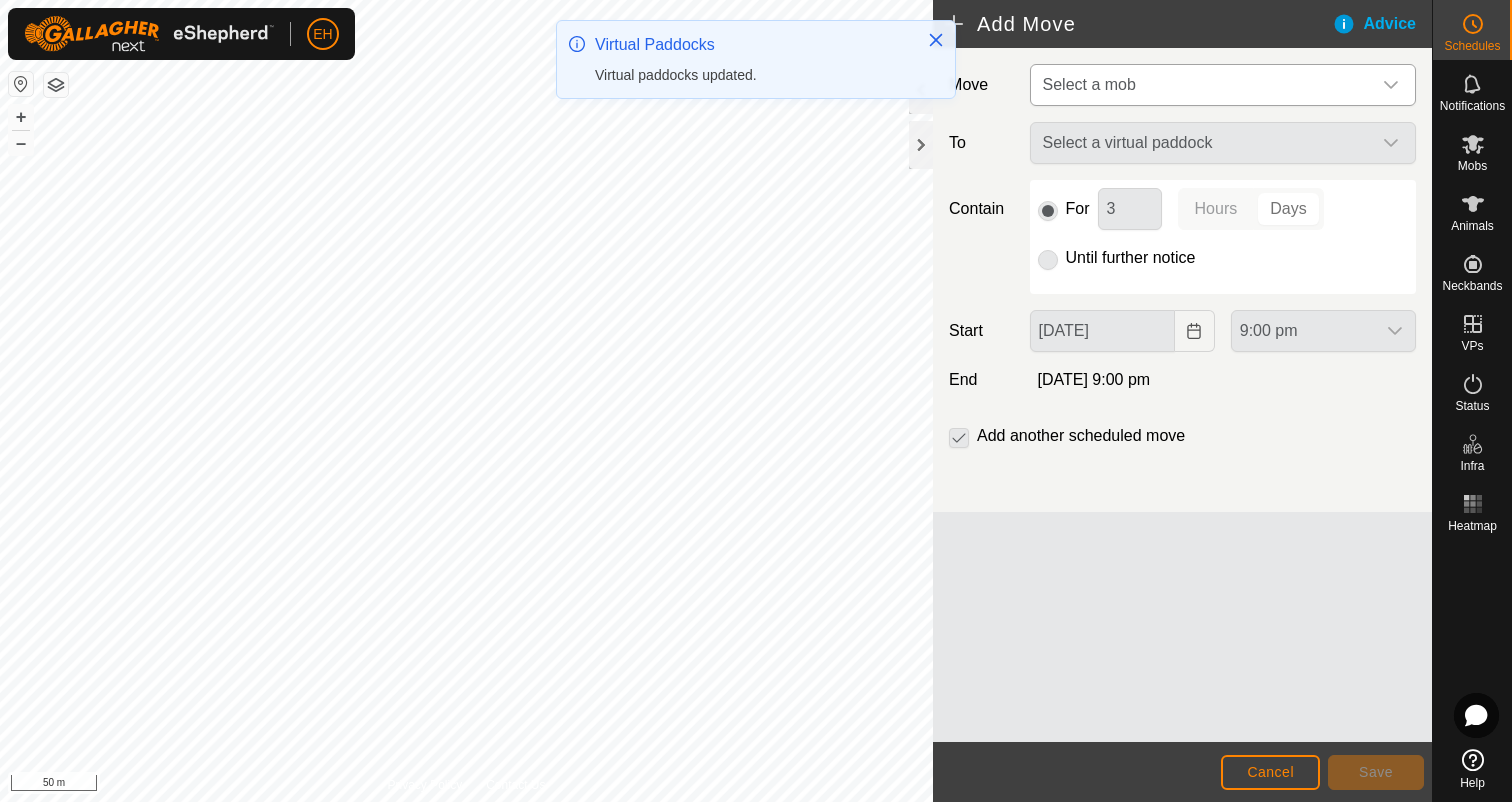 click on "Select a mob" at bounding box center (1203, 85) 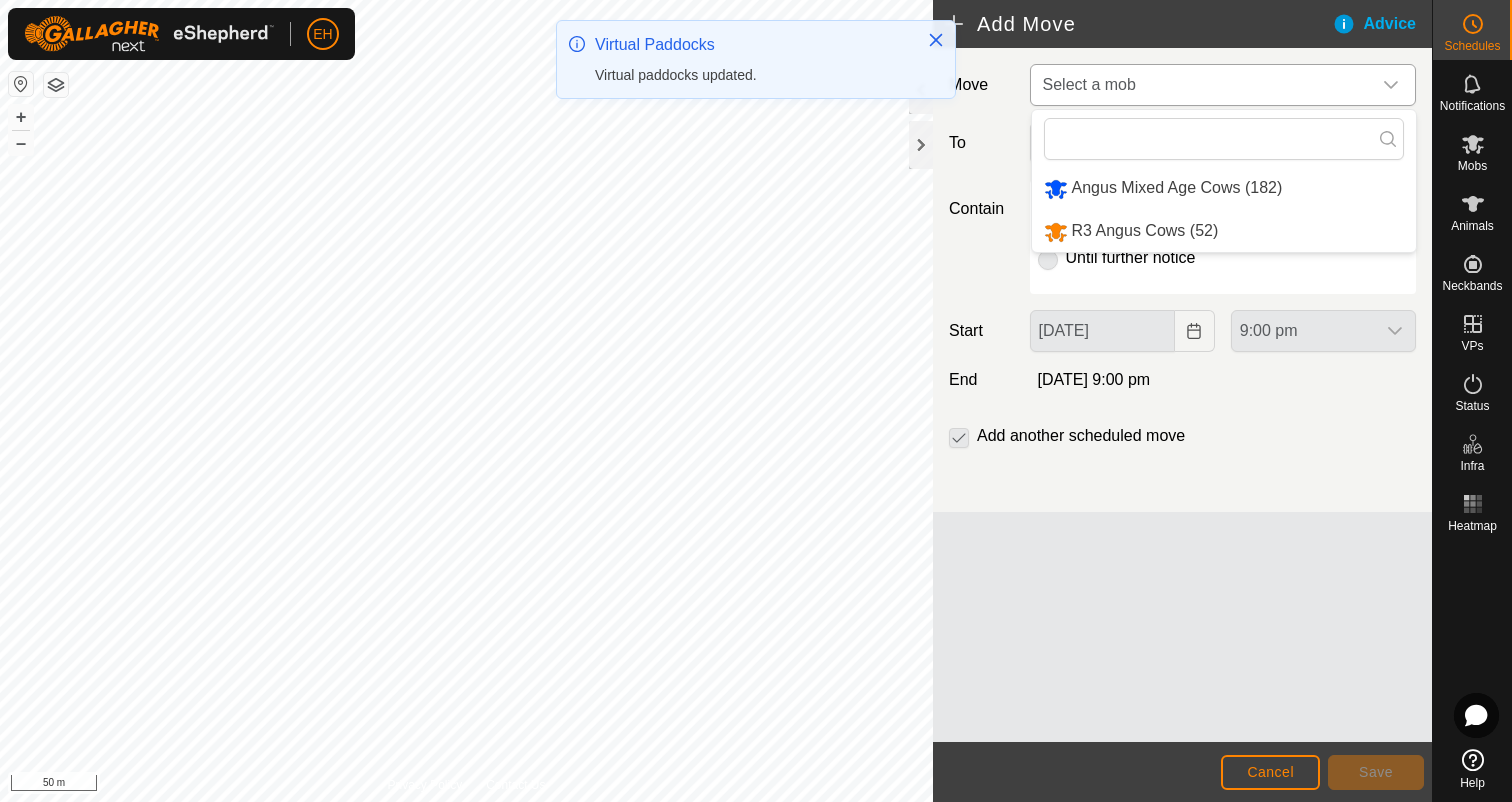 click on "Angus Mixed Age Cows (182)" at bounding box center (1224, 188) 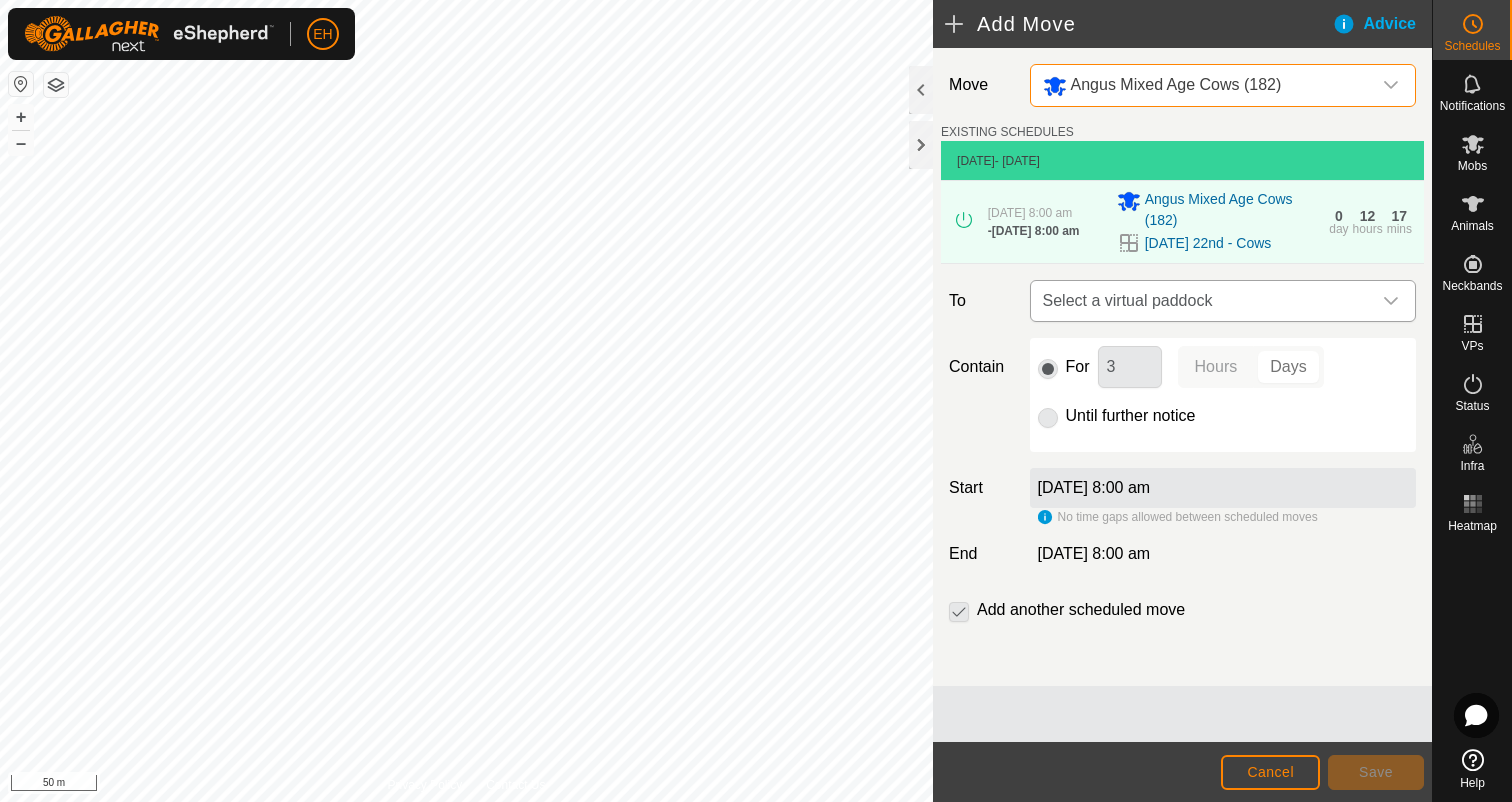 click on "Select a virtual paddock" at bounding box center (1203, 301) 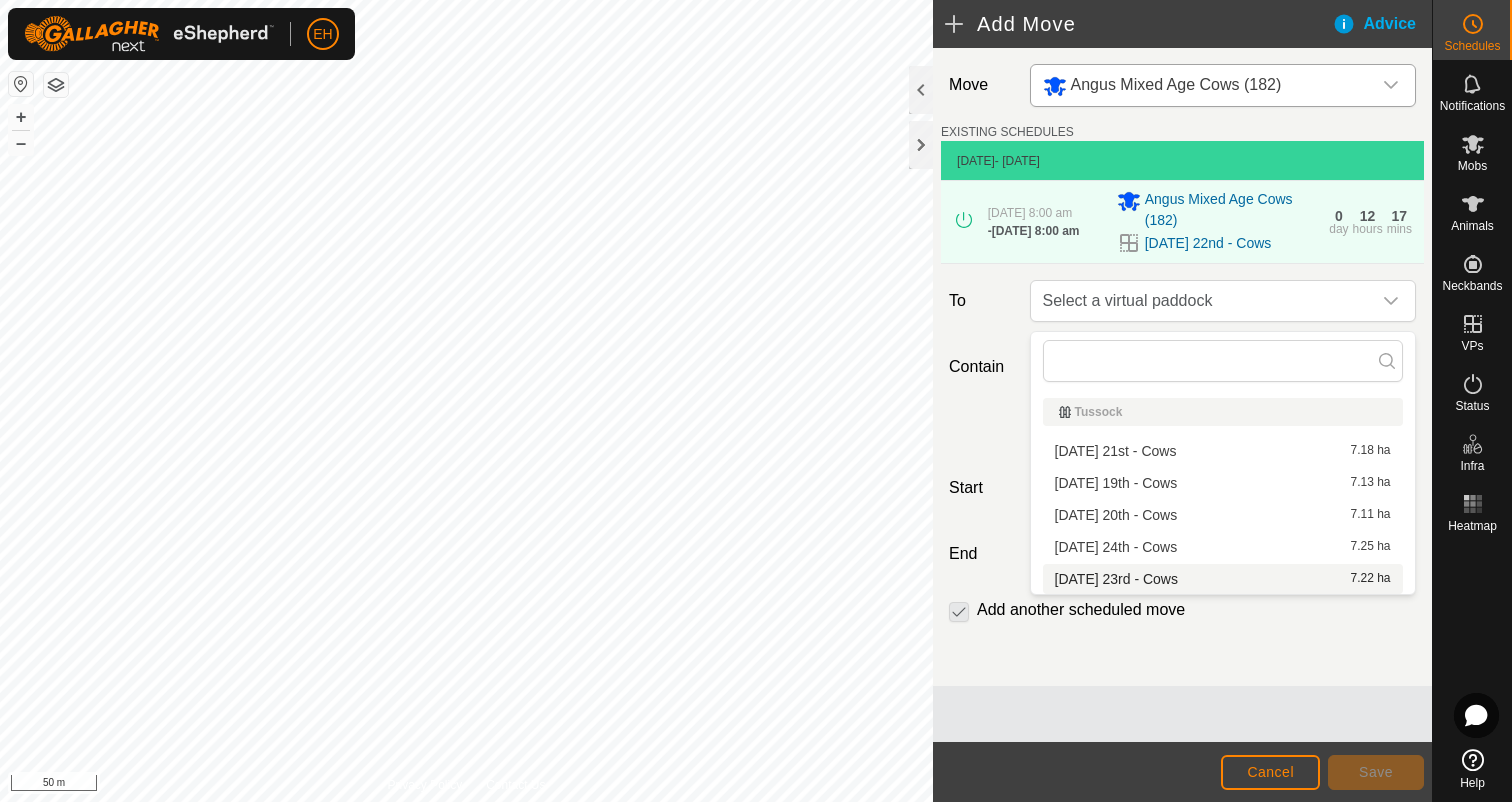 click on "[DATE] 23rd - Cows  7.22 ha" at bounding box center [1223, 579] 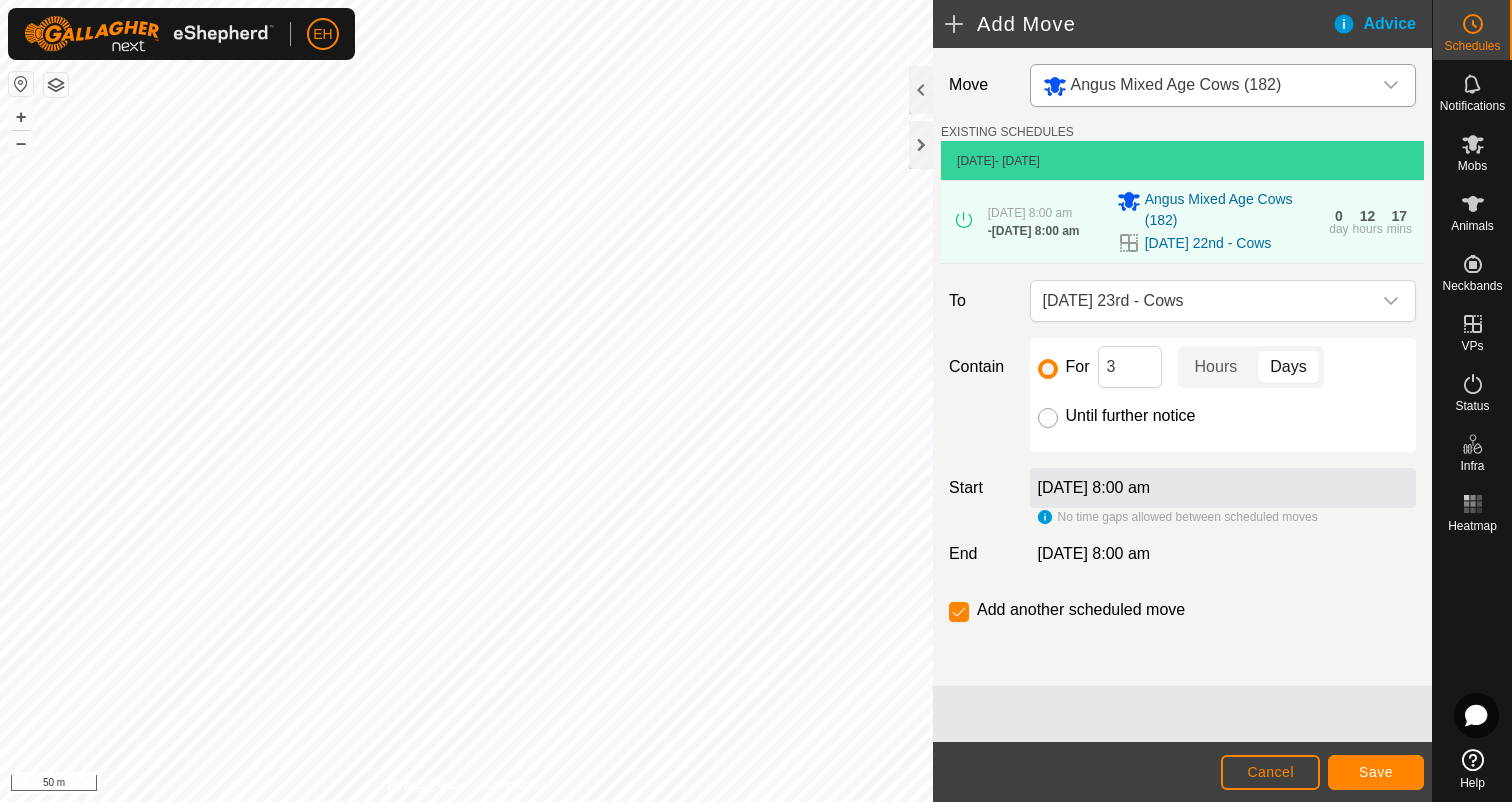 click on "Until further notice" at bounding box center [1048, 418] 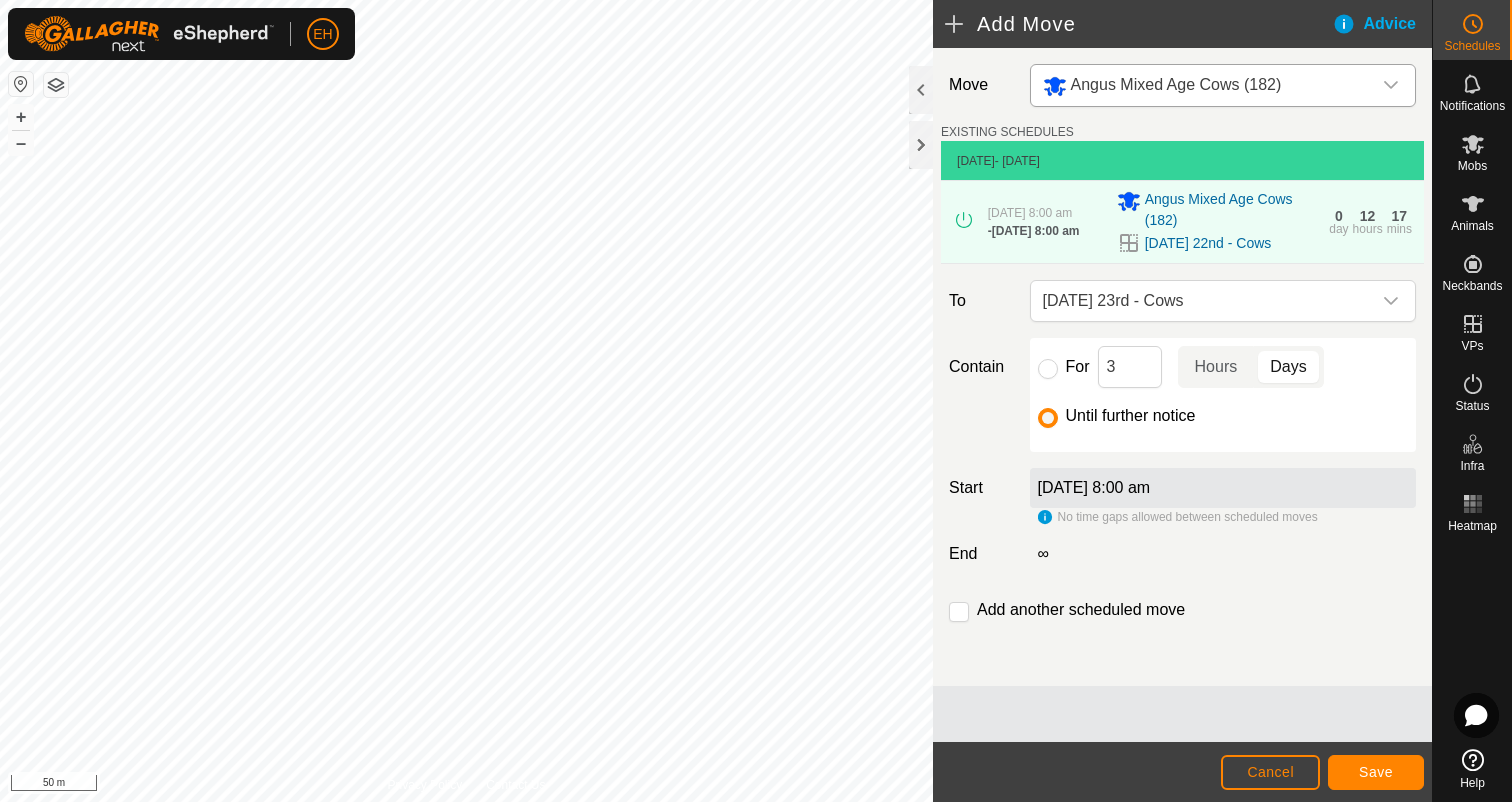 click on "[DATE] 8:00 am" 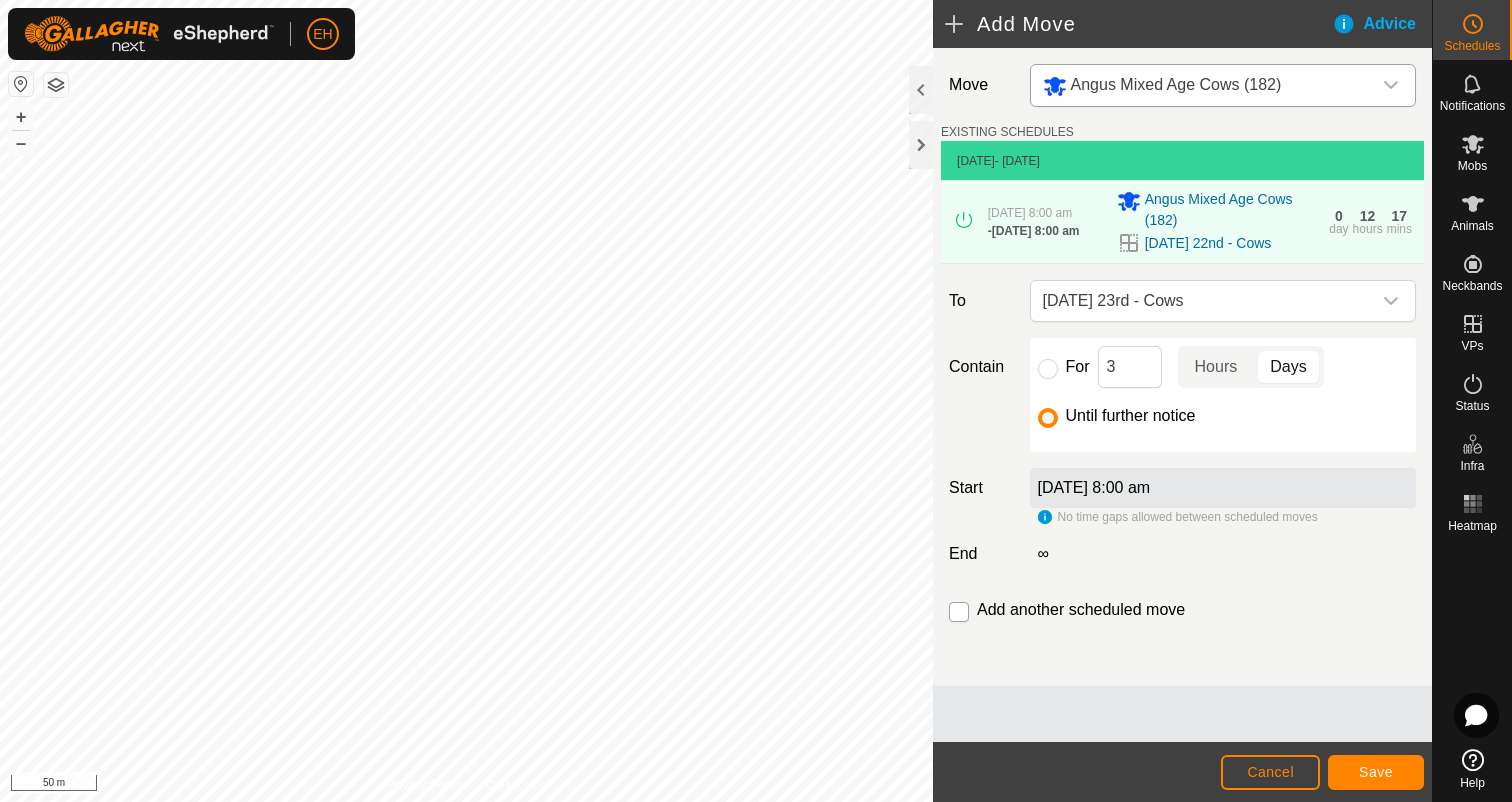 click at bounding box center (959, 612) 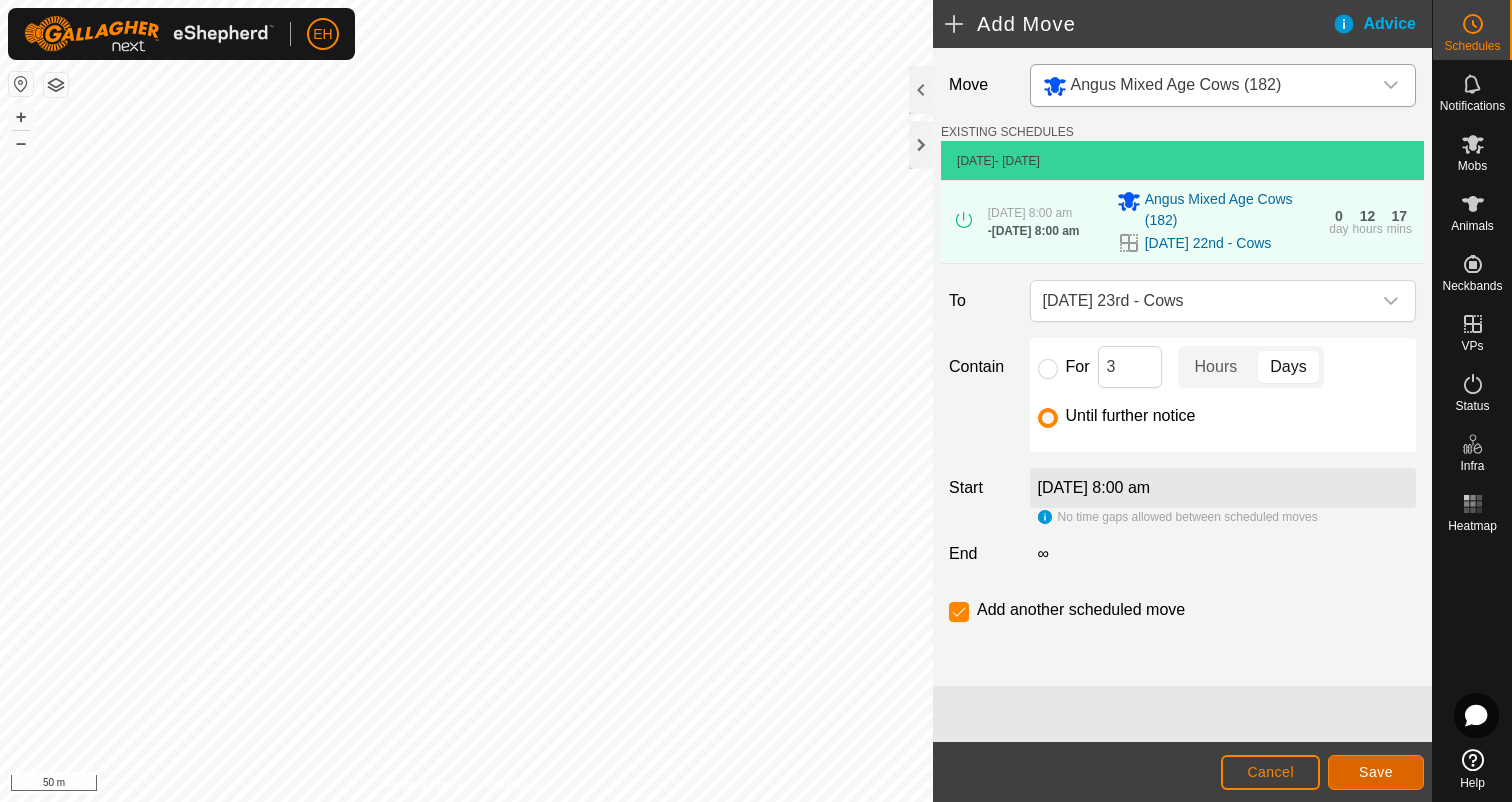 click on "Save" 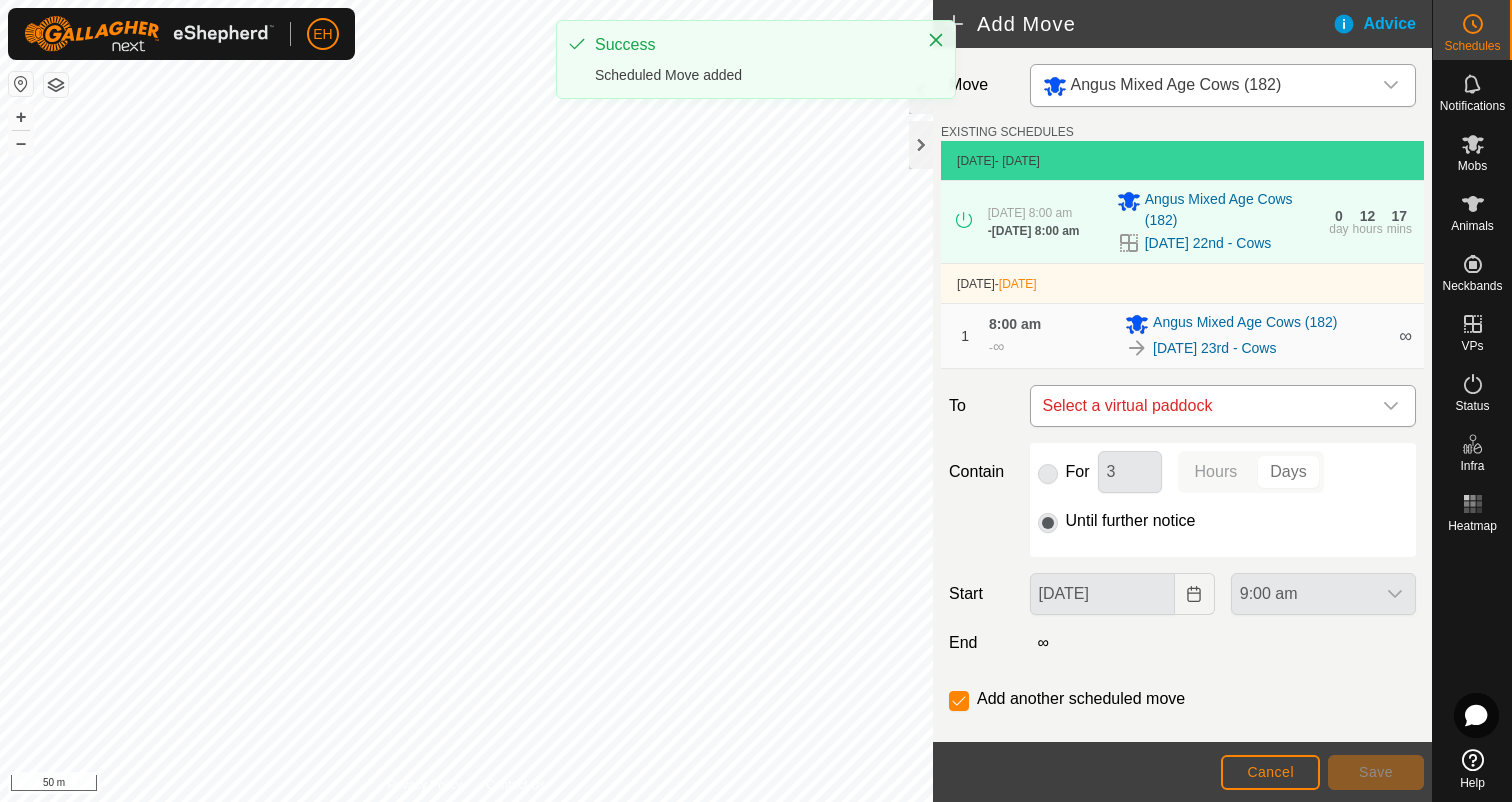 click on "Select a virtual paddock" at bounding box center (1203, 406) 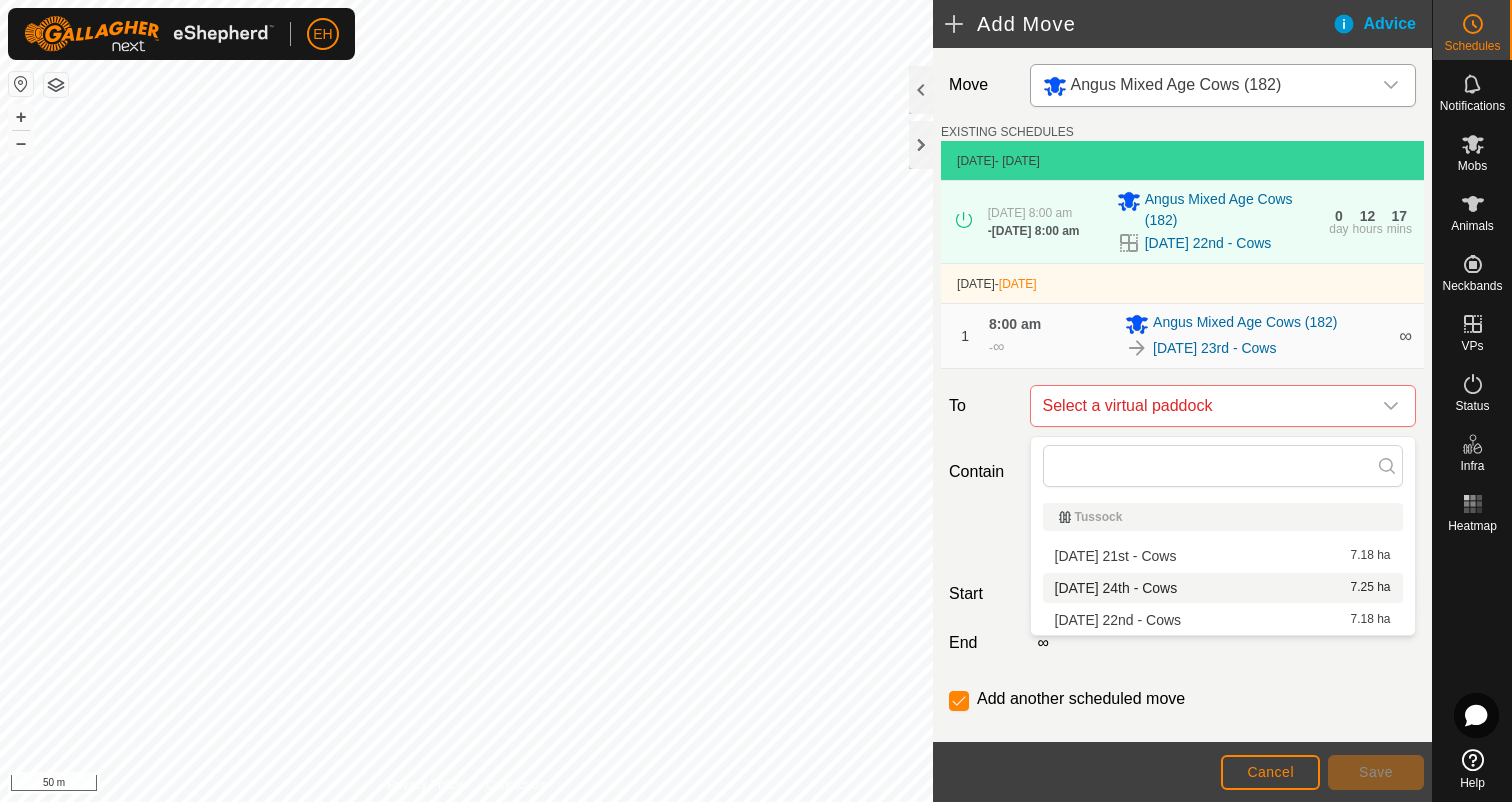 click on "[DATE] 24th - Cows  7.25 ha" at bounding box center [1223, 588] 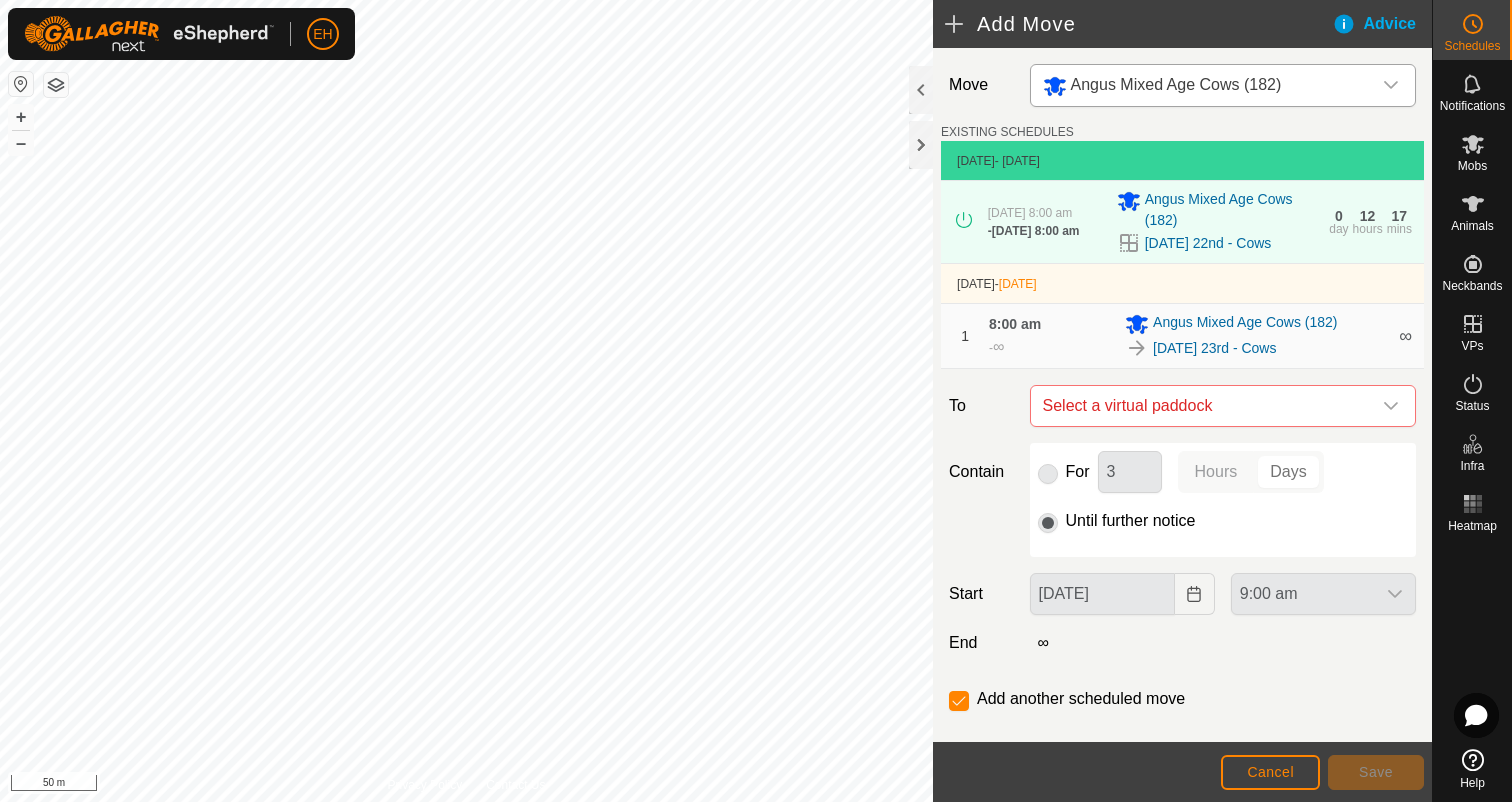 checkbox on "false" 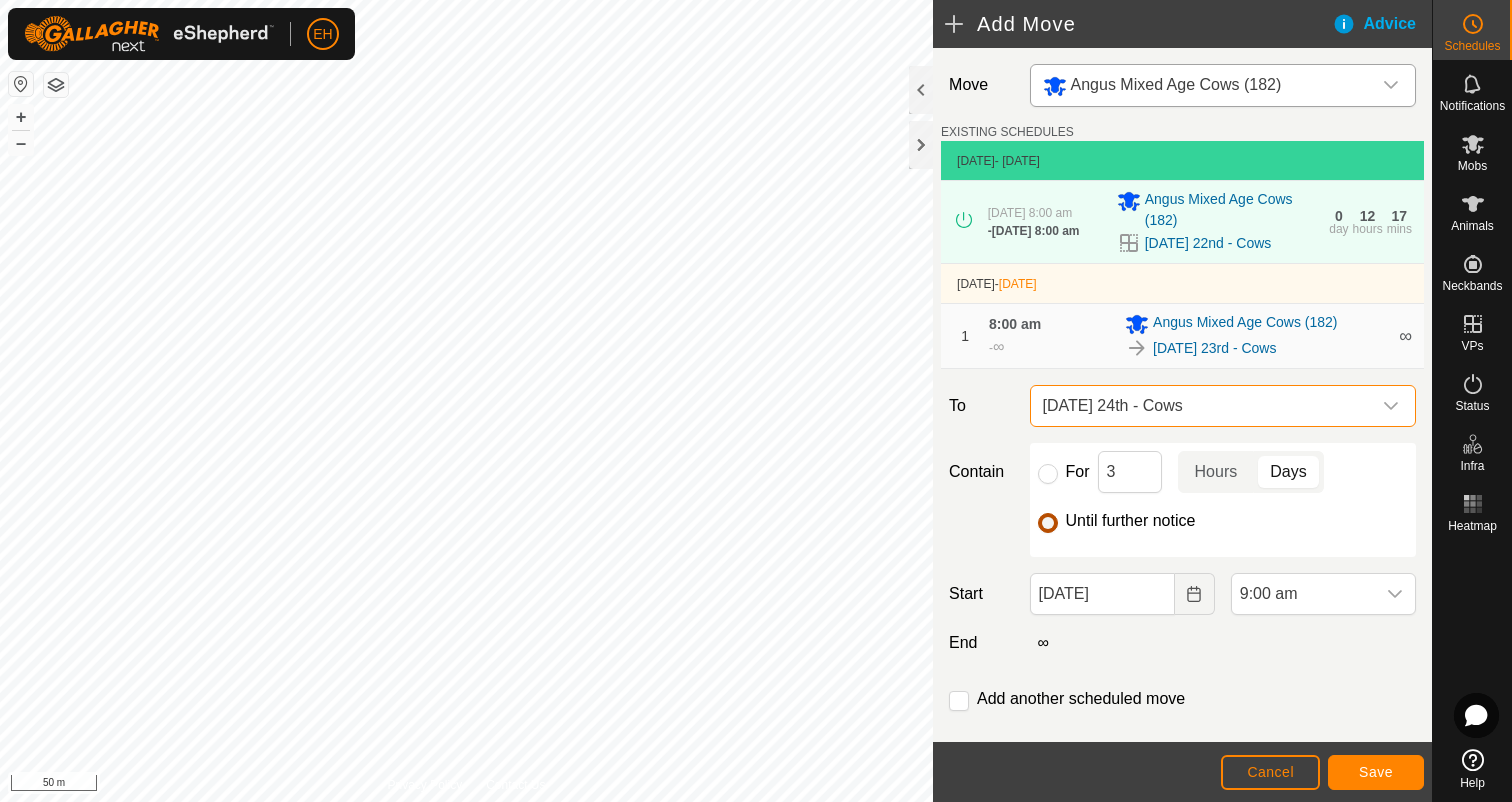click on "Until further notice" at bounding box center [1048, 523] 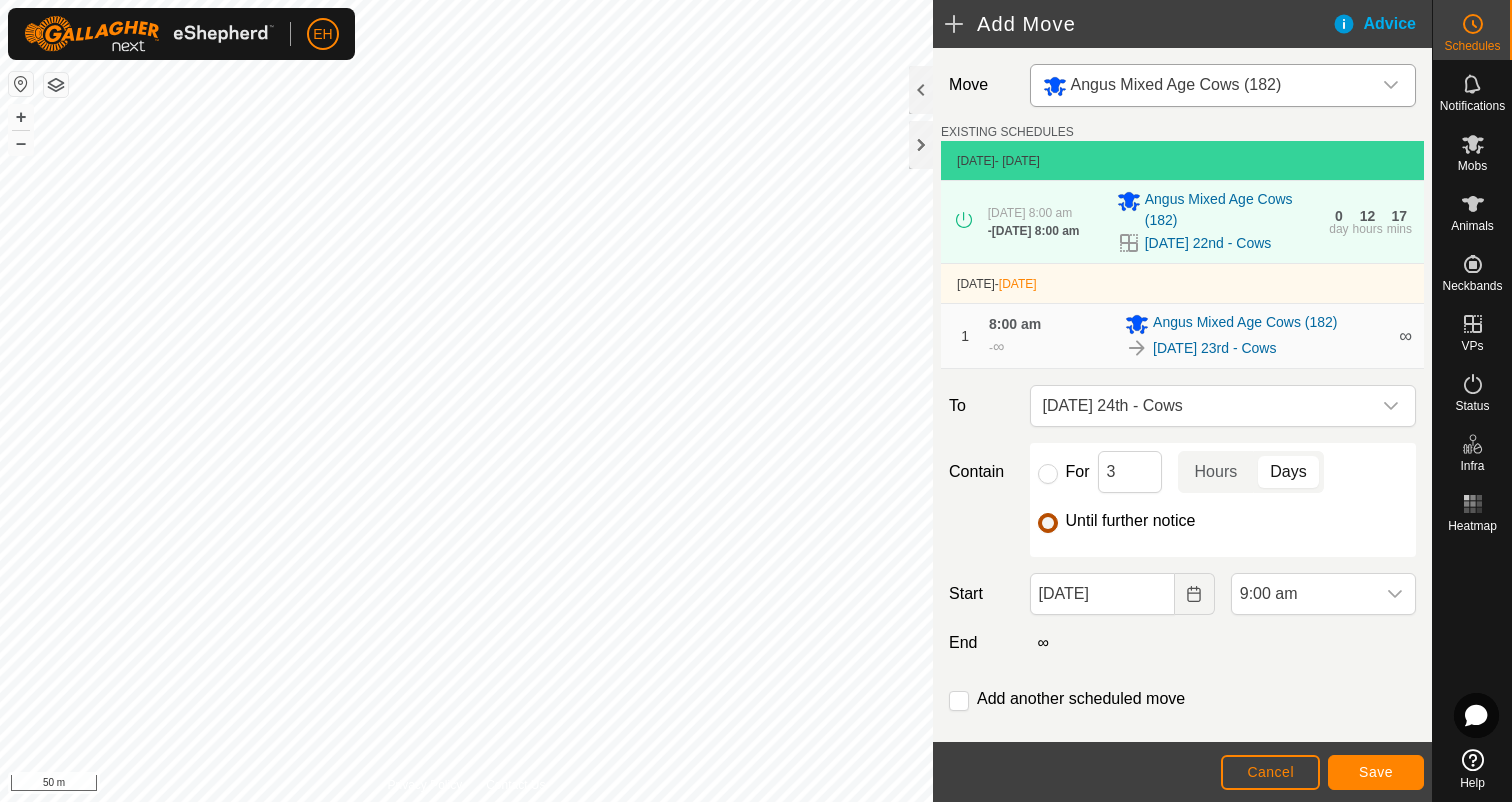 click on "Until further notice" at bounding box center (1048, 523) 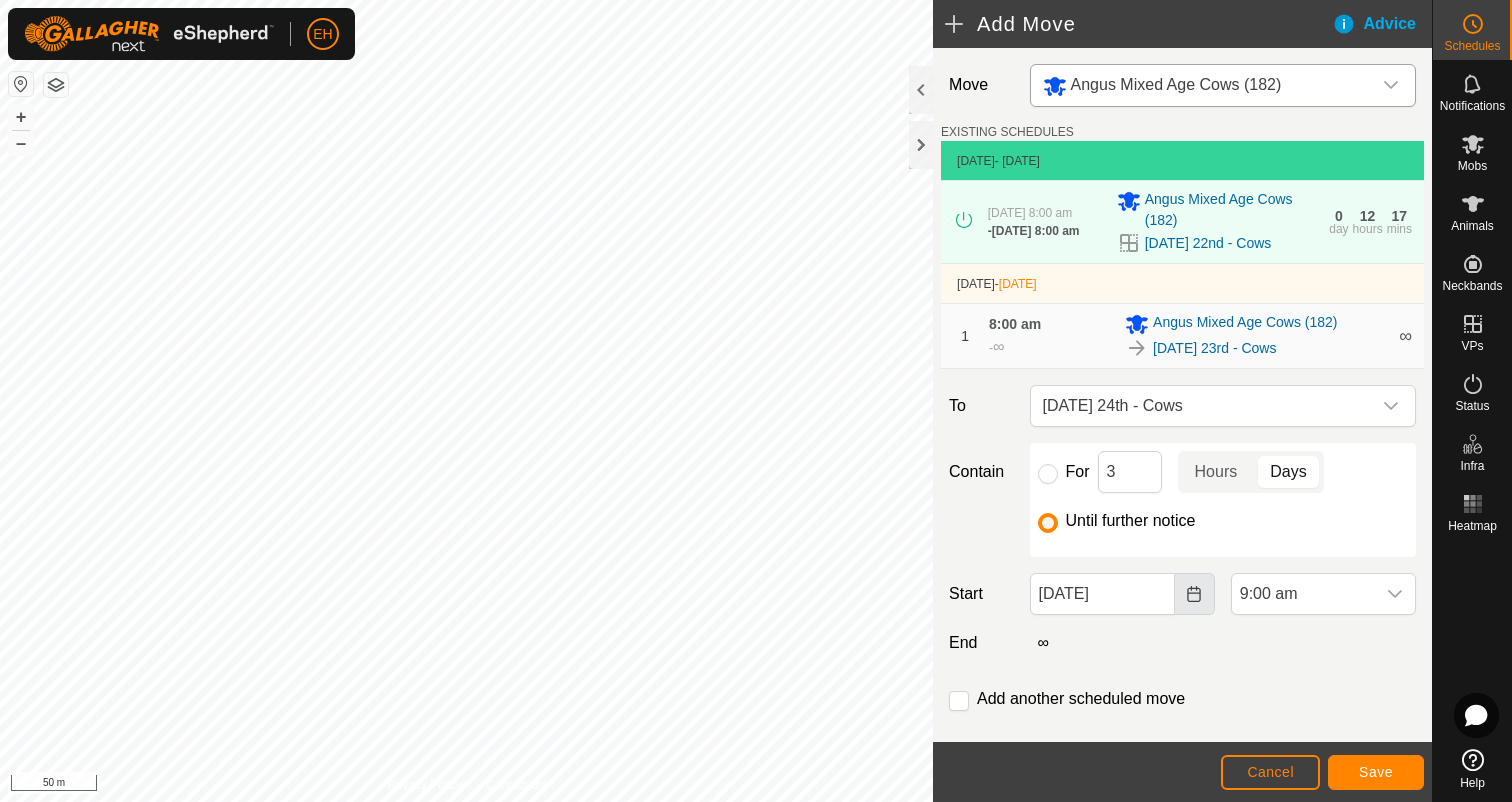 click 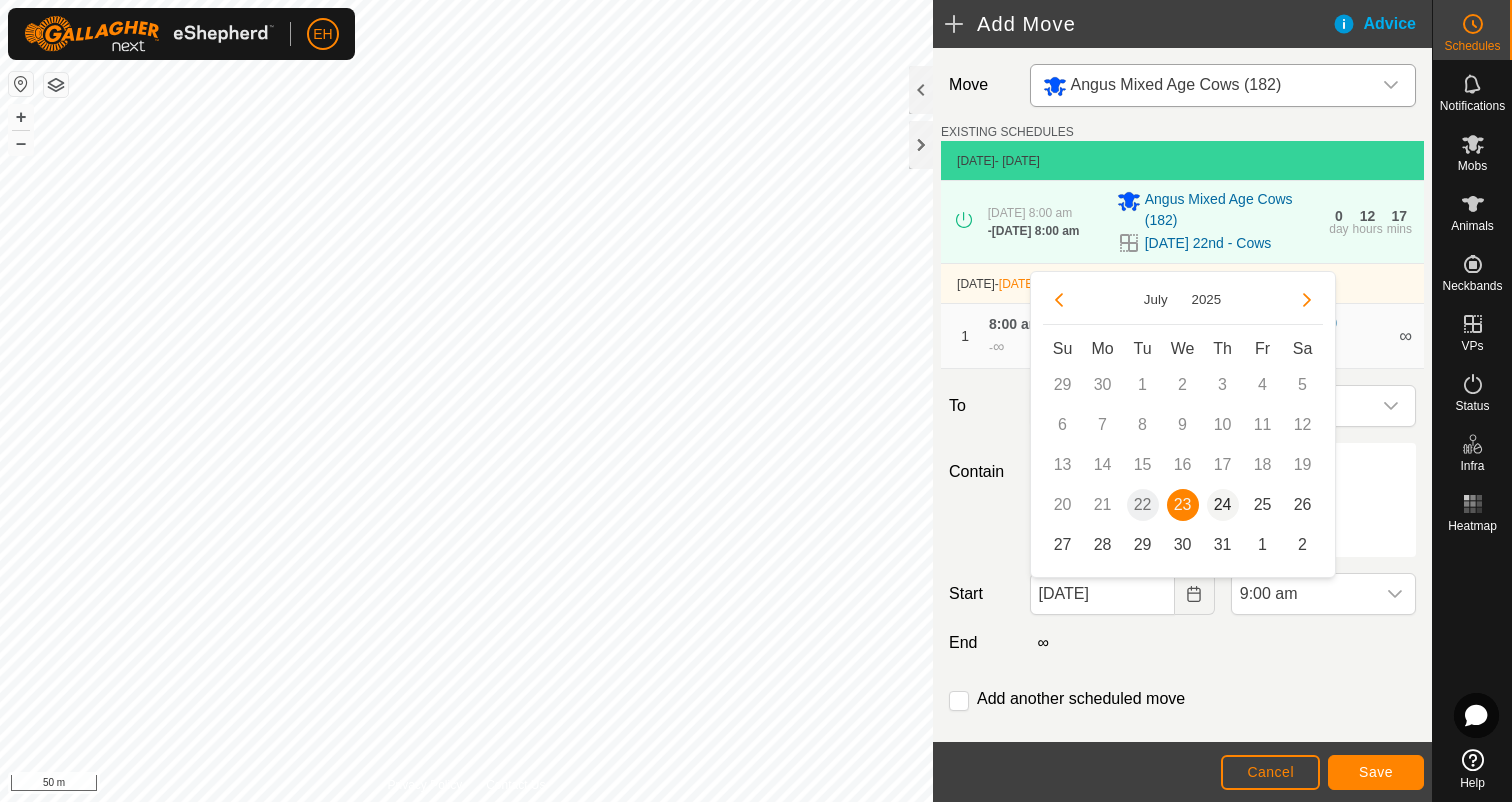 click on "24" at bounding box center [1223, 505] 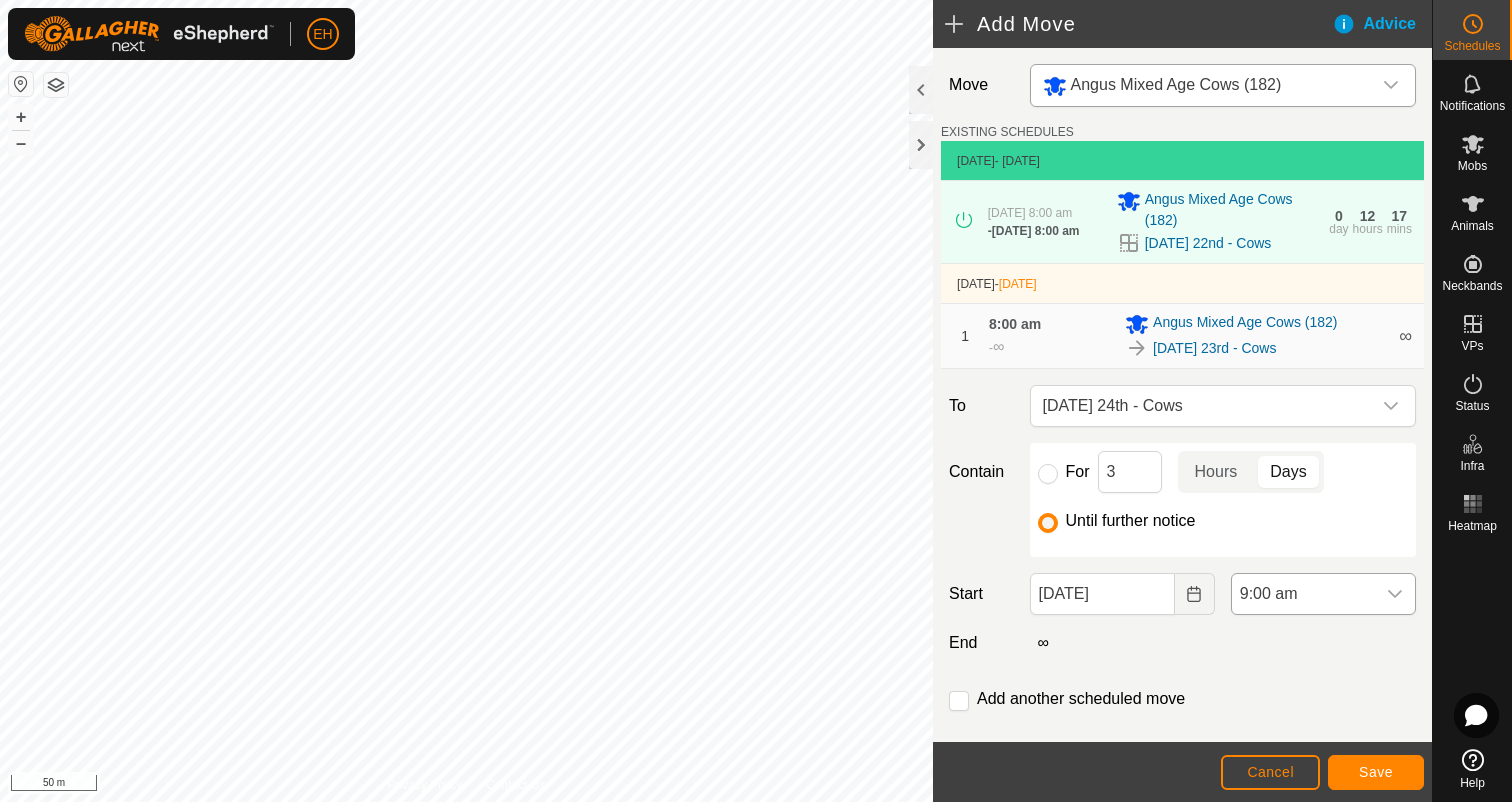 click 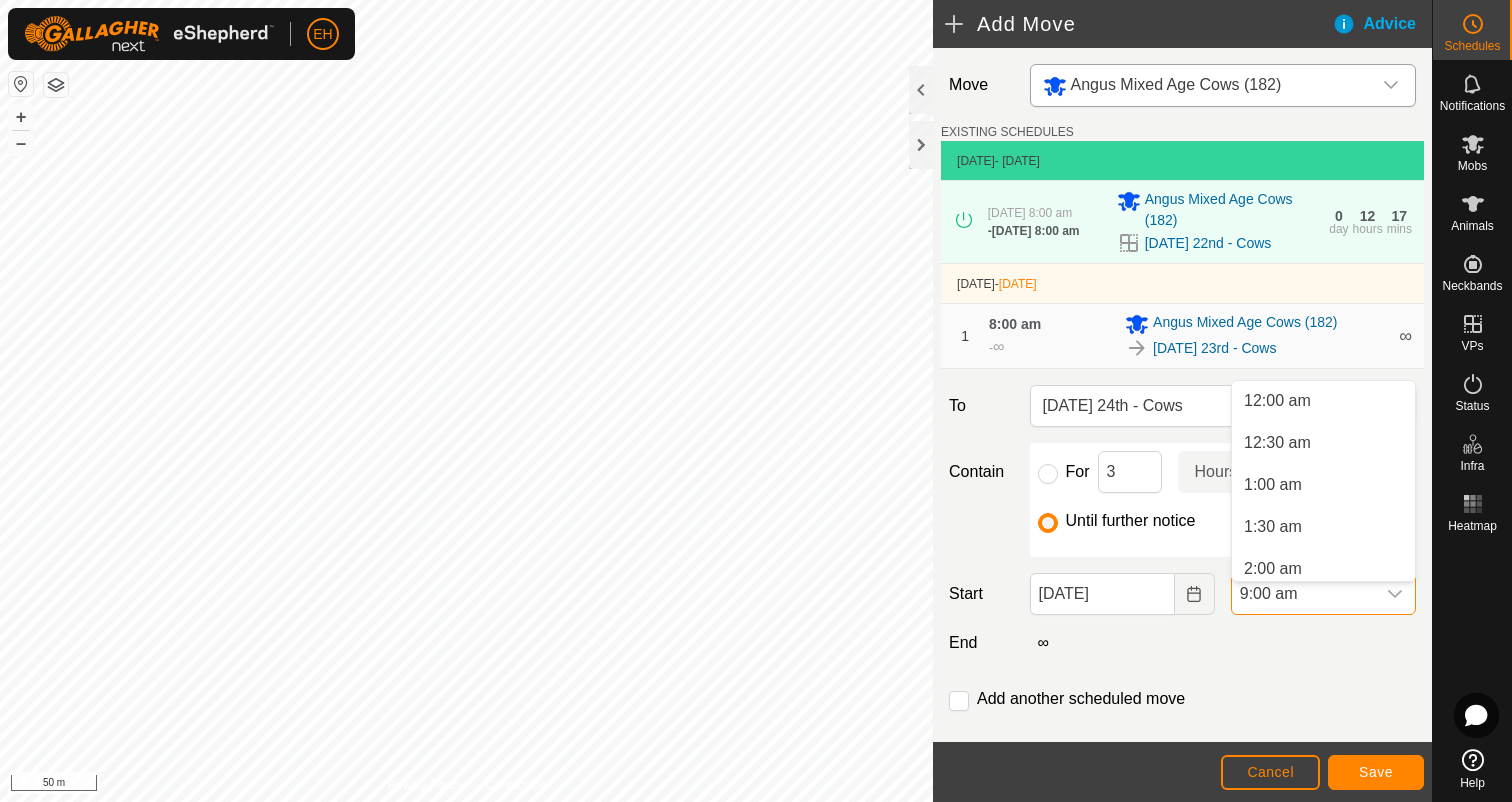 scroll, scrollTop: 596, scrollLeft: 0, axis: vertical 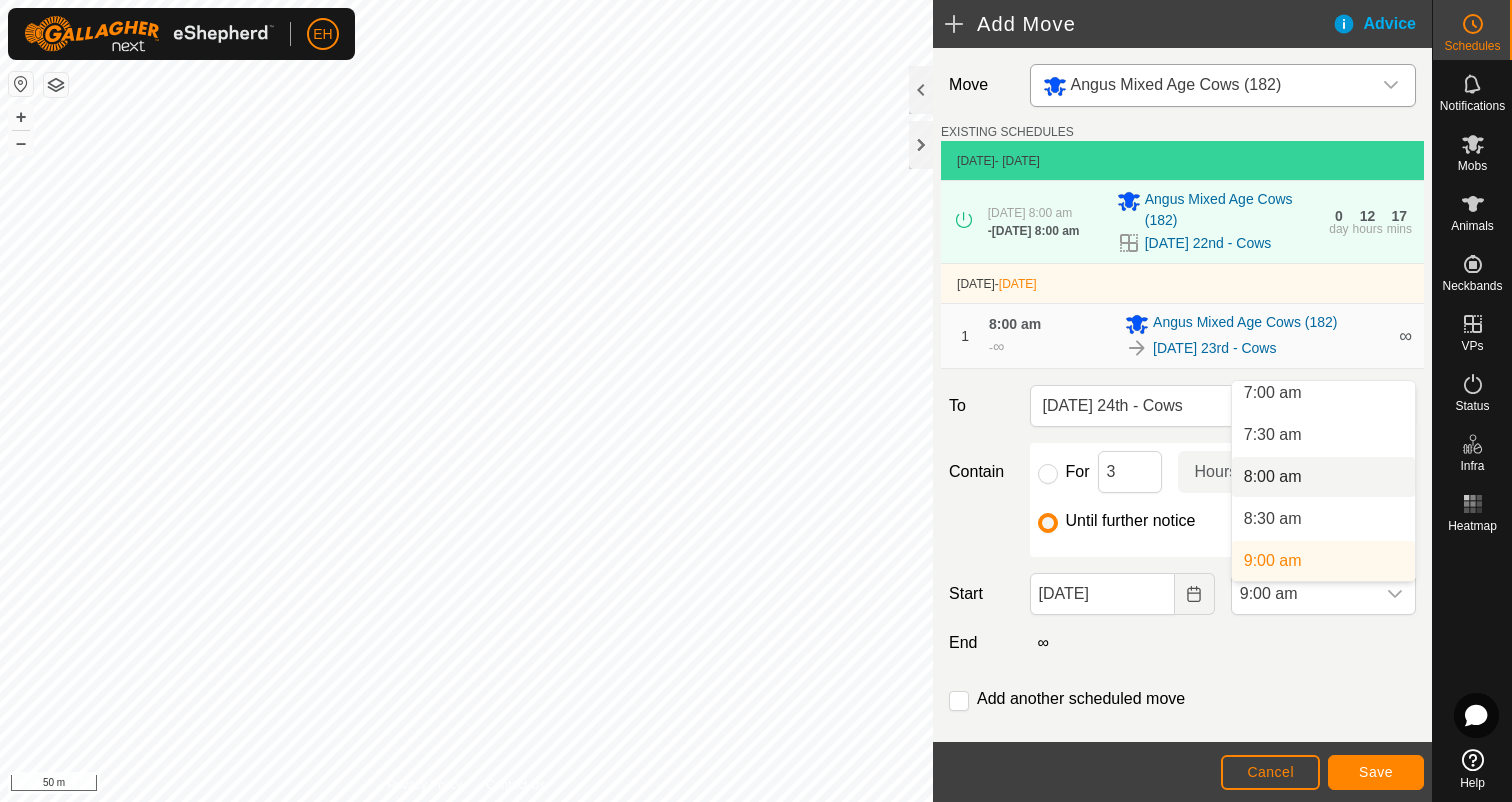 click on "8:00 am" at bounding box center (1323, 477) 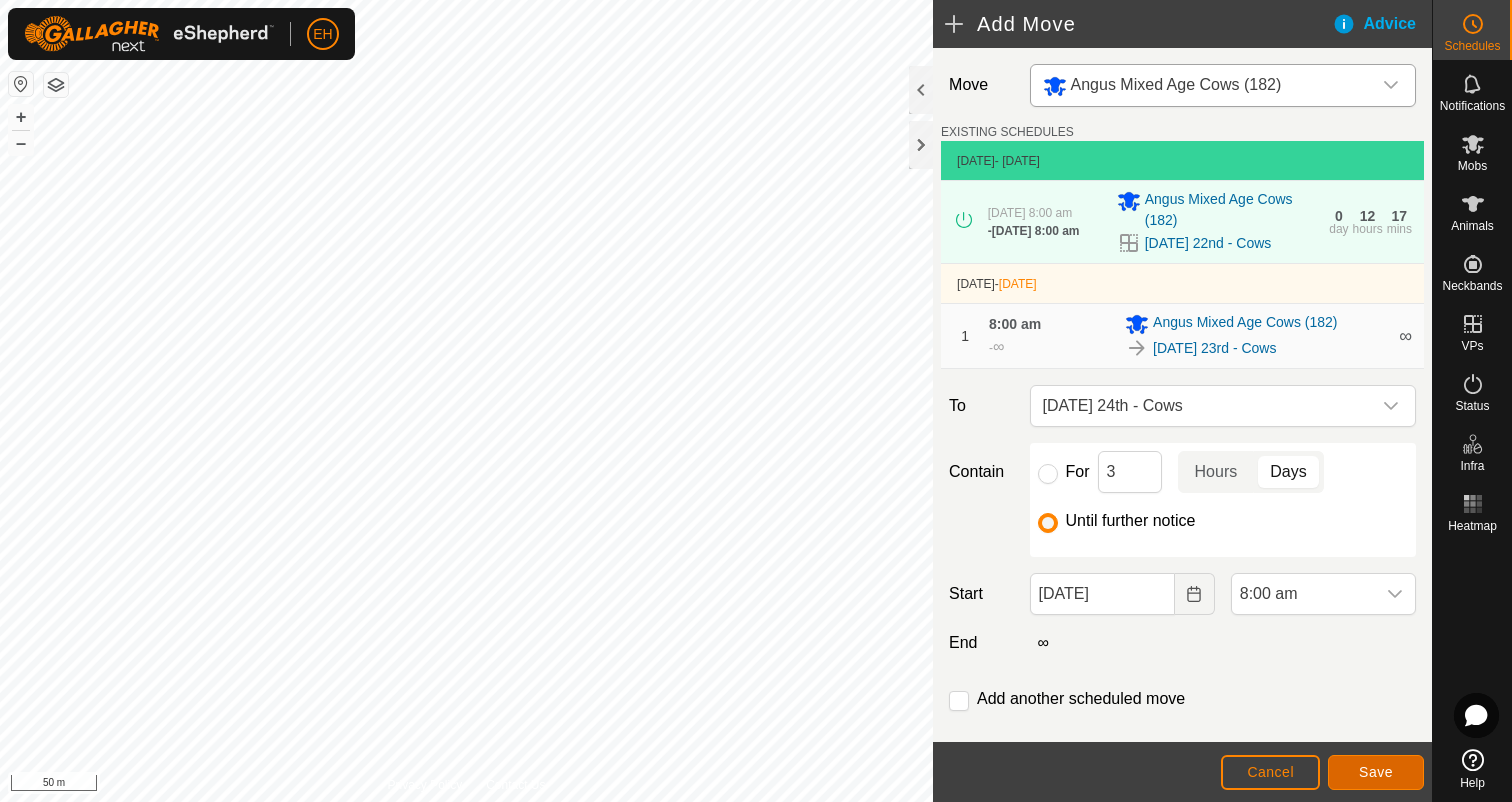 click on "Save" 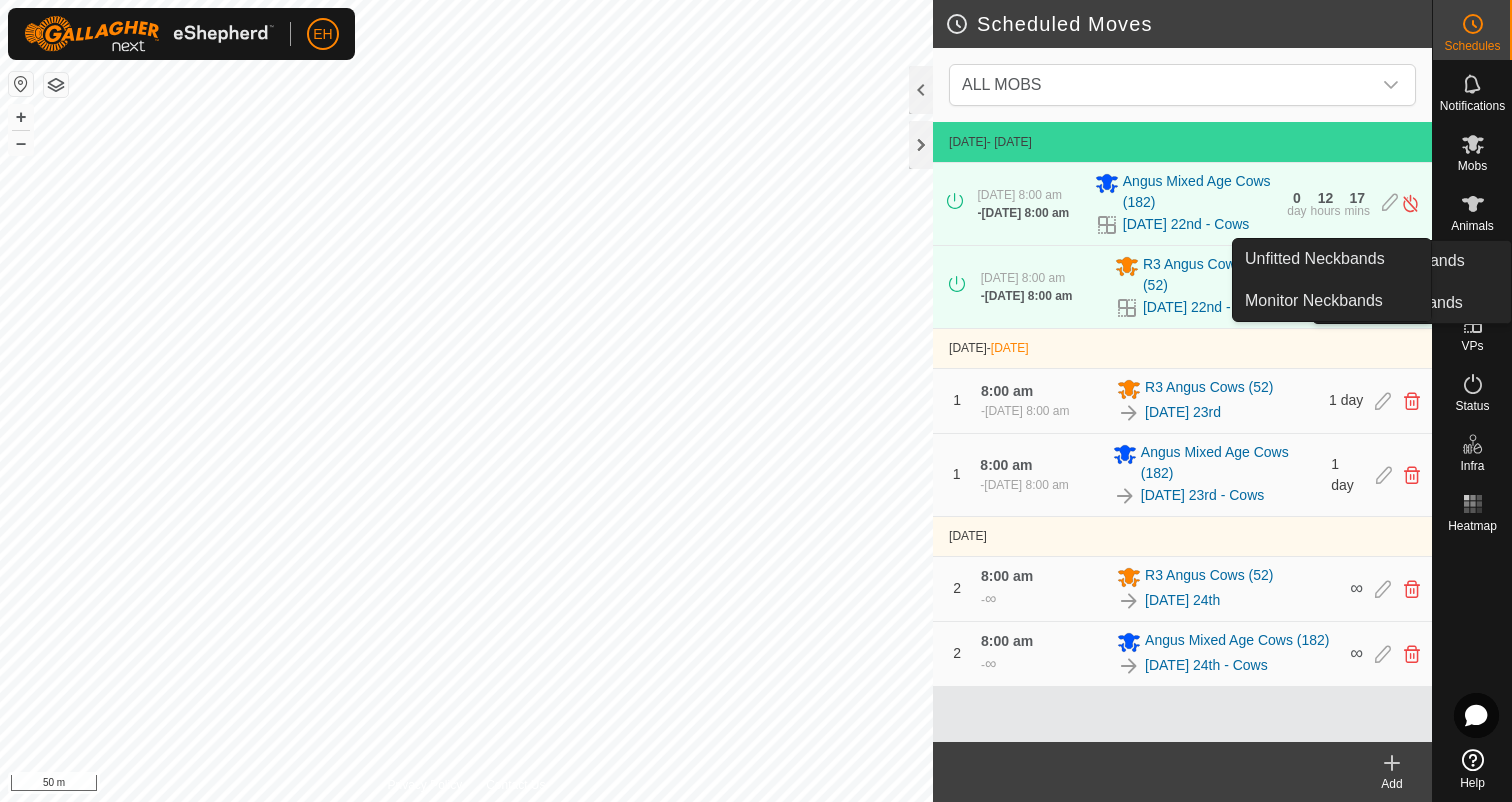 click on "Neckbands" at bounding box center [1472, 286] 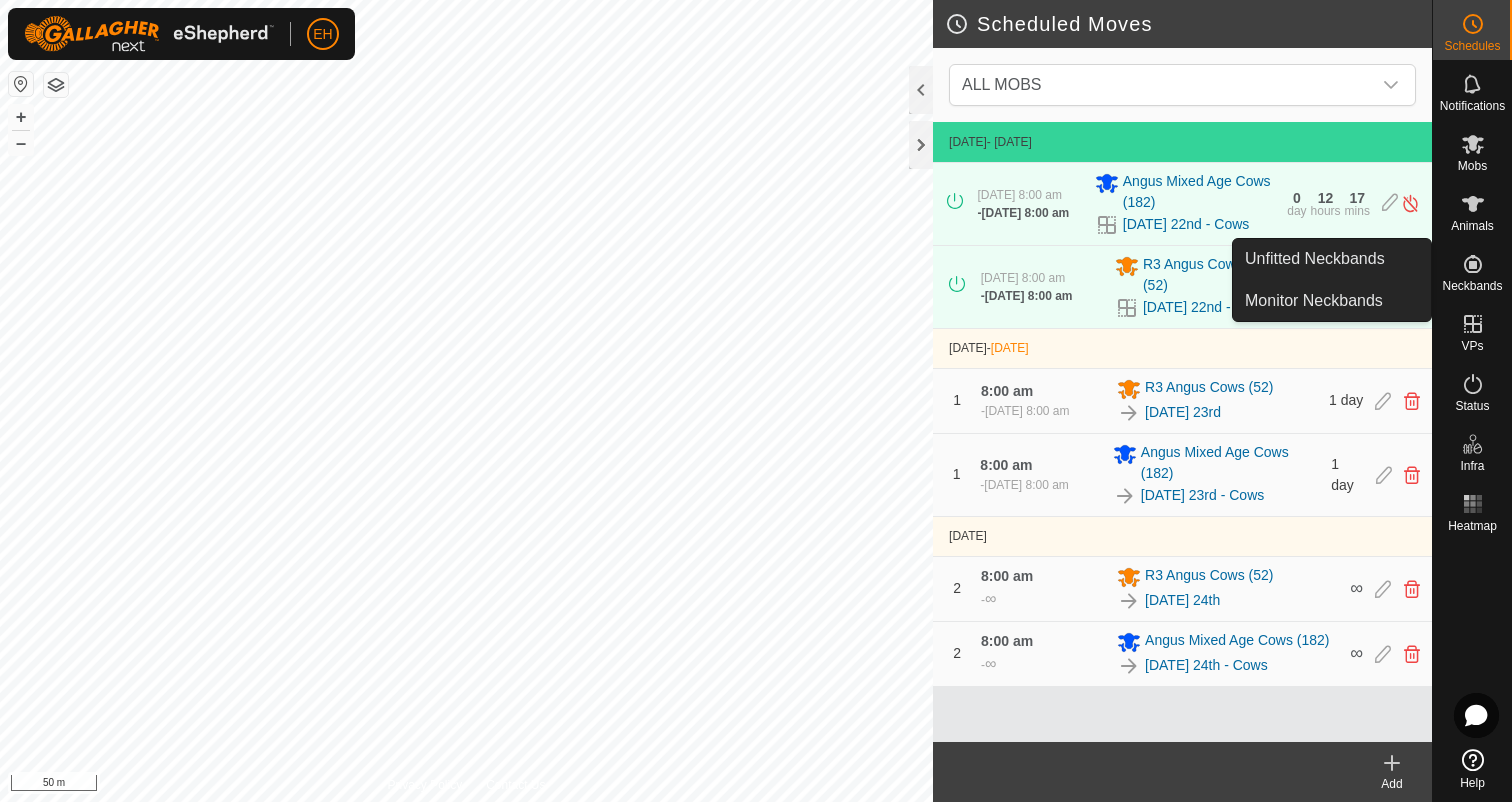 click 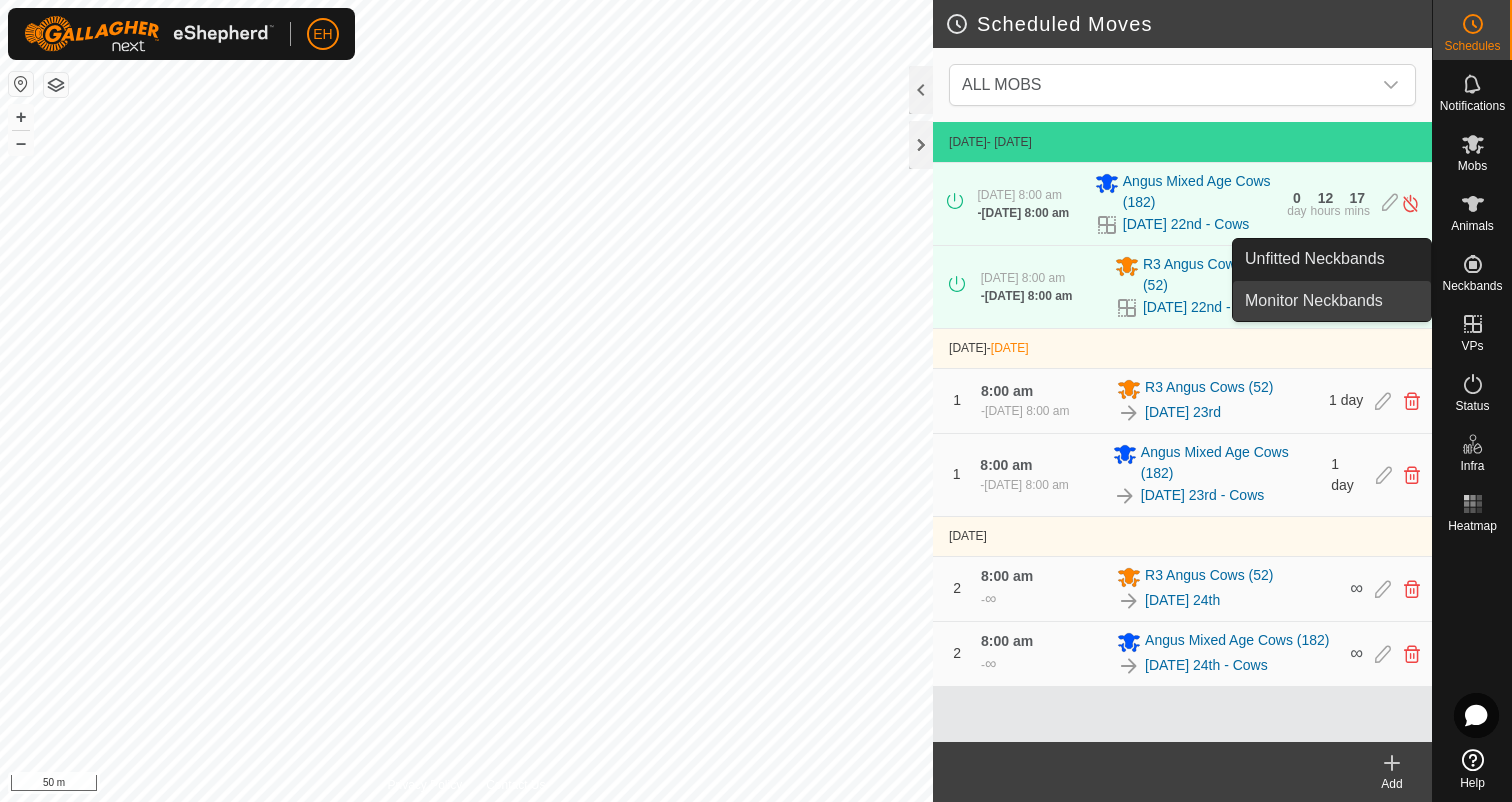 click on "Monitor Neckbands" at bounding box center [1332, 301] 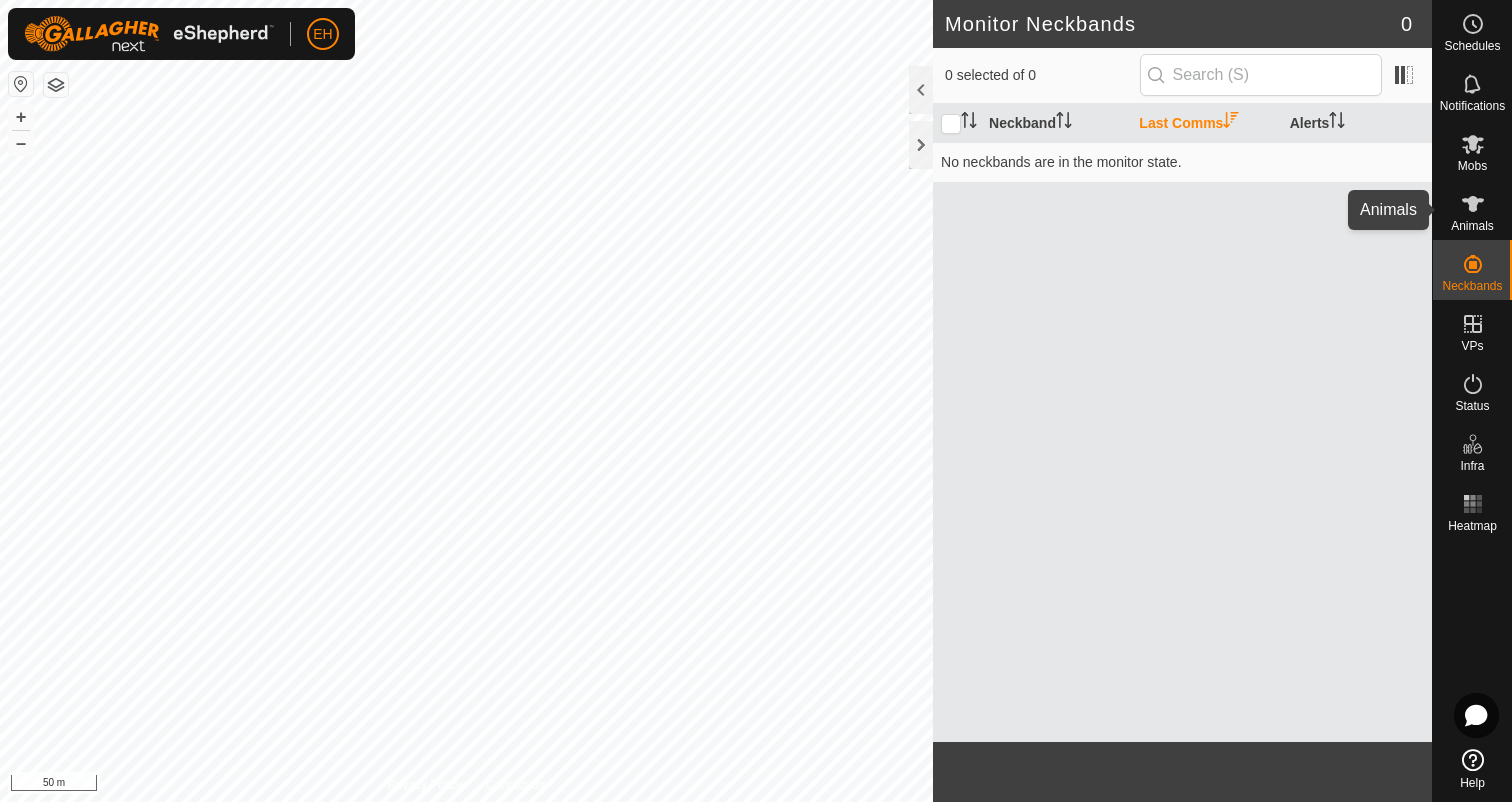 click 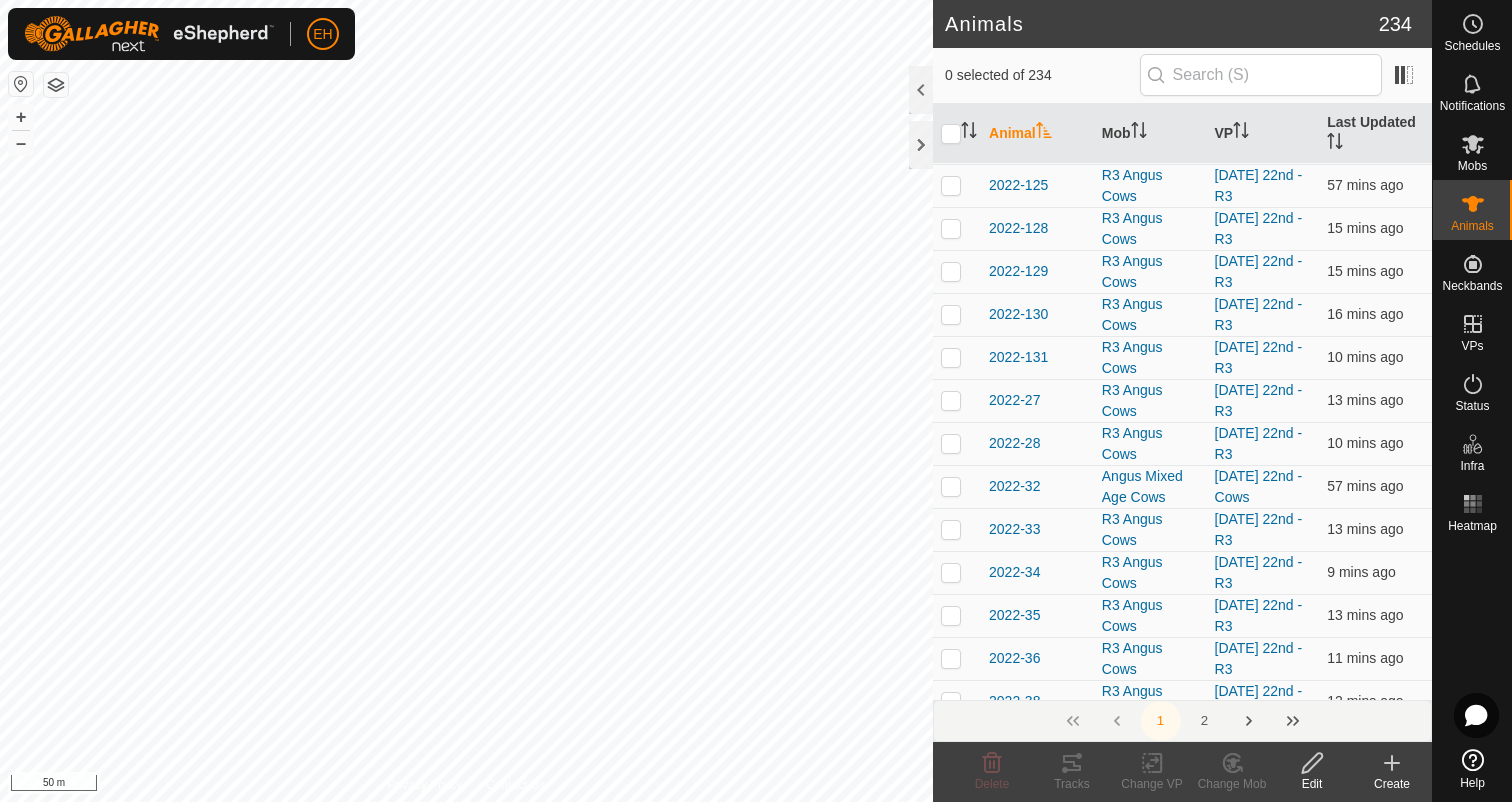 scroll, scrollTop: 7312, scrollLeft: 0, axis: vertical 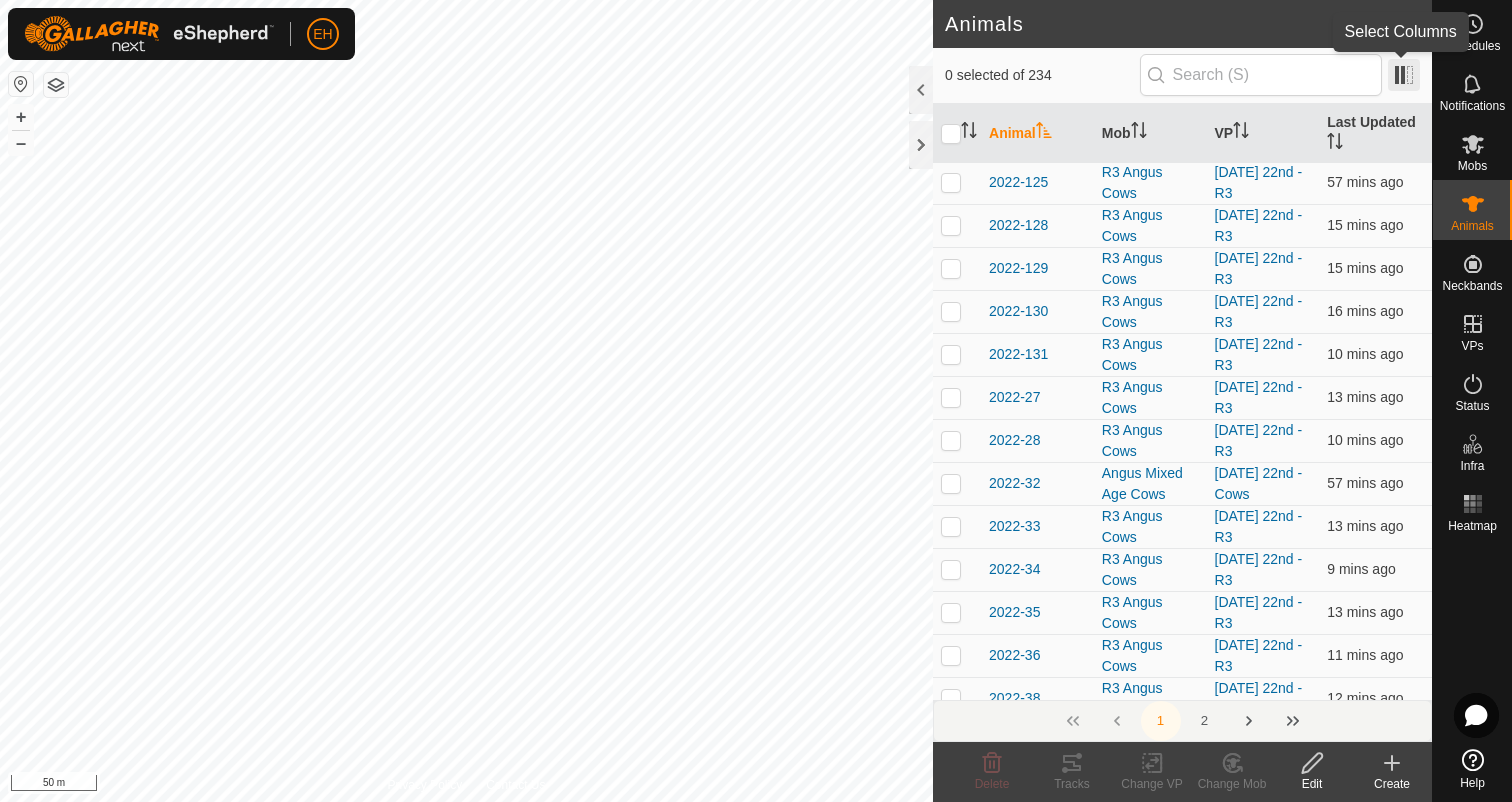 click at bounding box center [1404, 75] 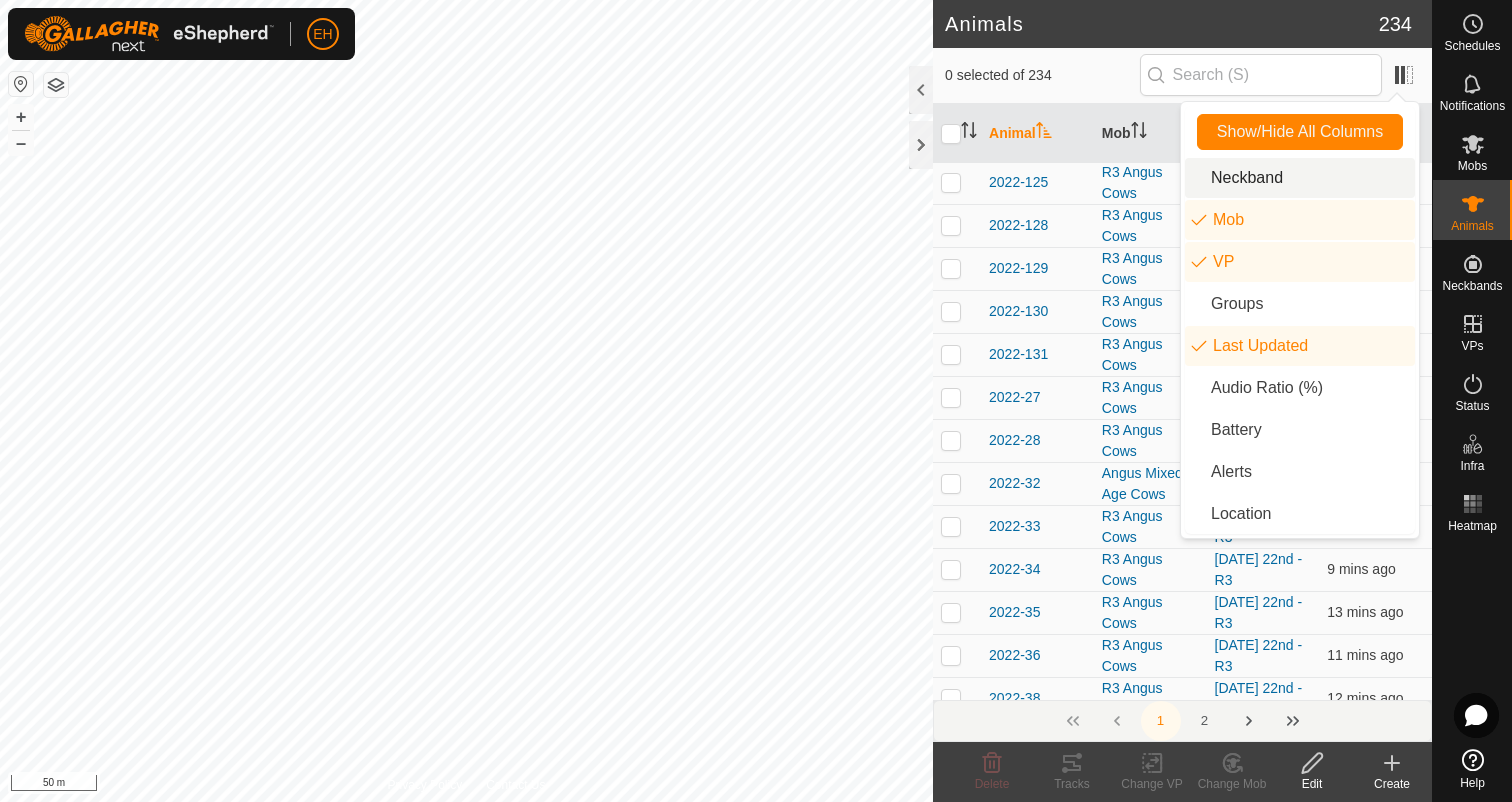 click on "0 selected of 234" at bounding box center (1042, 75) 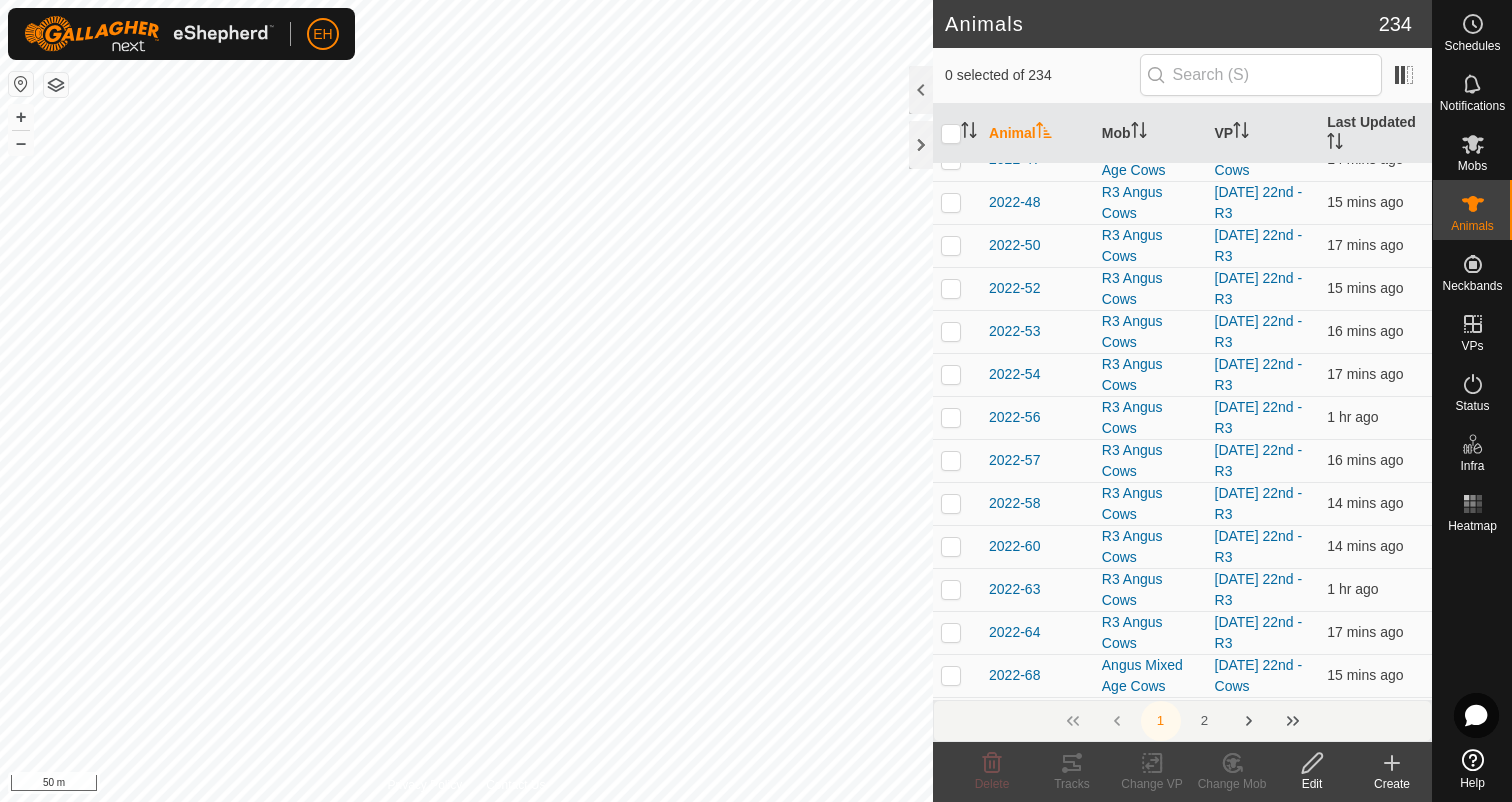 scroll, scrollTop: 8106, scrollLeft: 0, axis: vertical 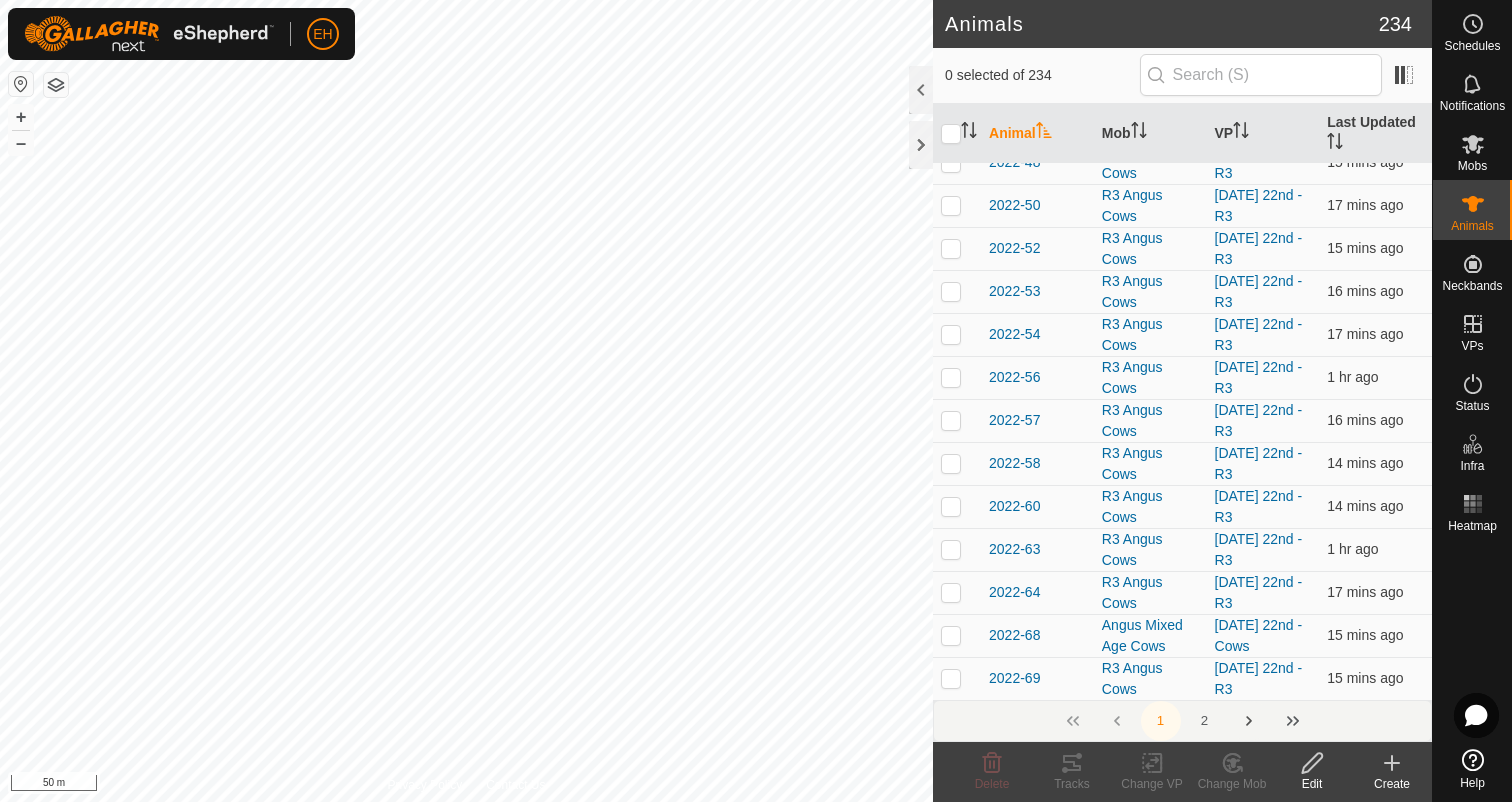click at bounding box center (1249, 721) 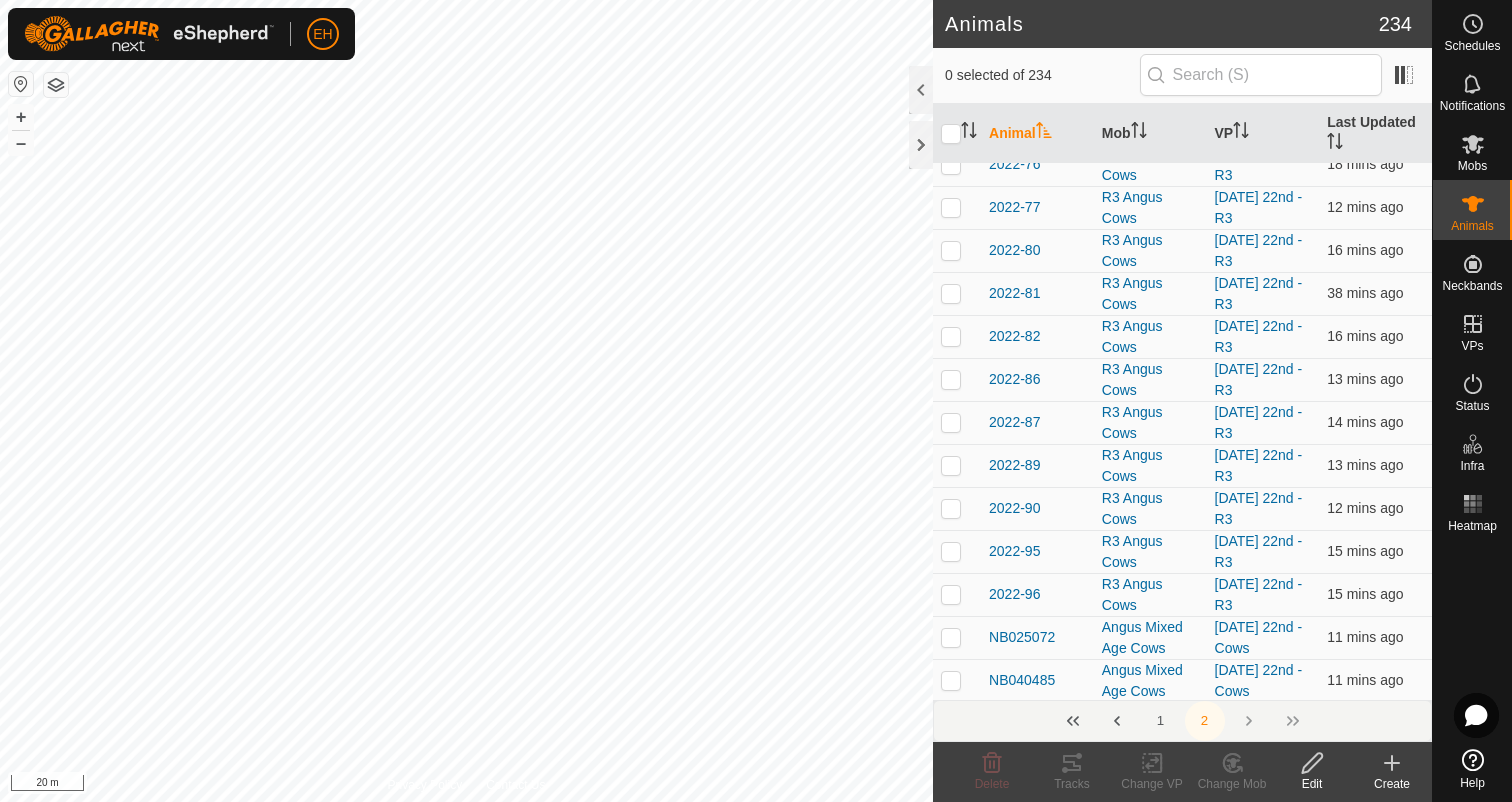 scroll, scrollTop: 0, scrollLeft: 0, axis: both 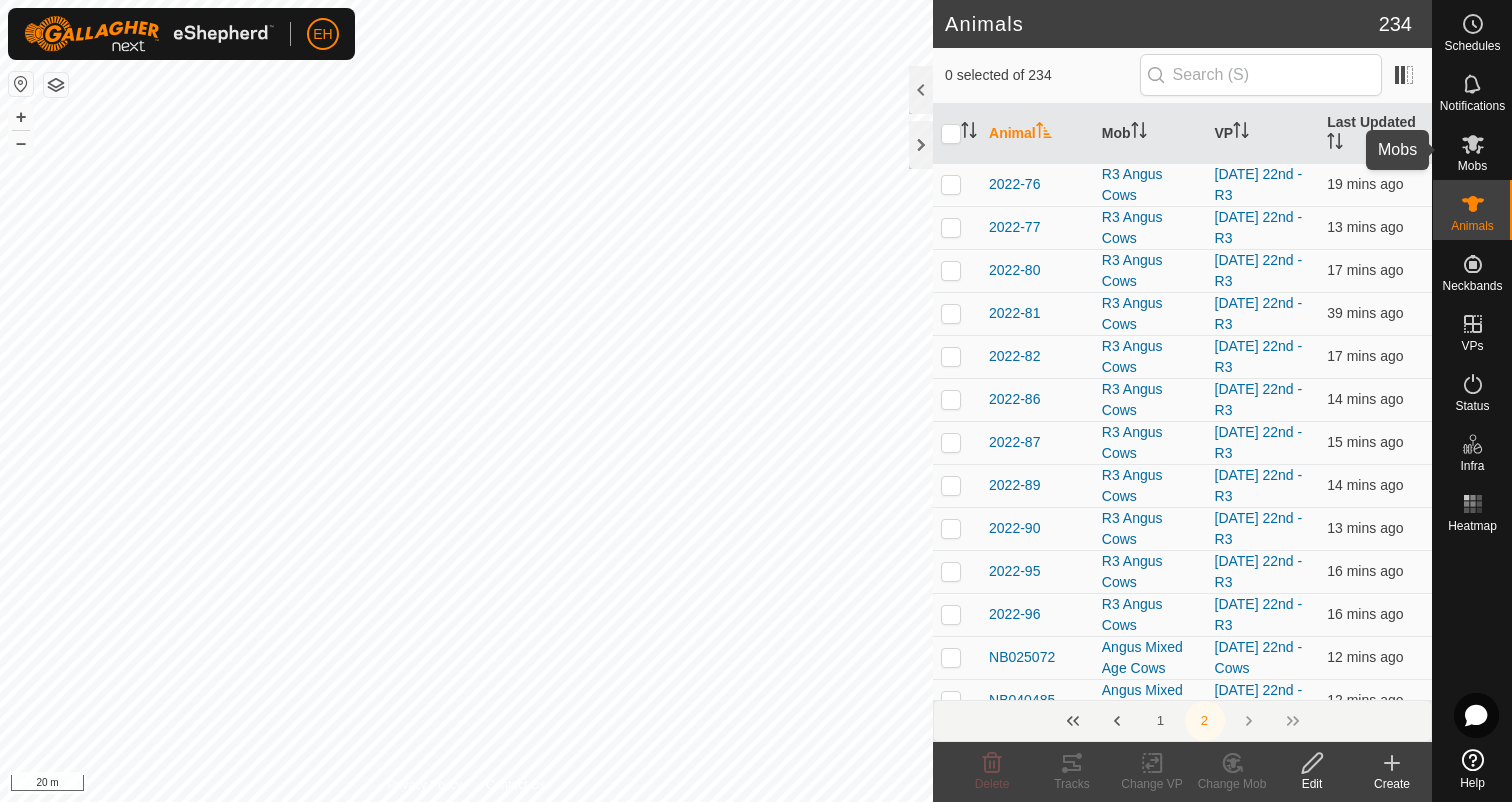 click on "Mobs" at bounding box center [1472, 166] 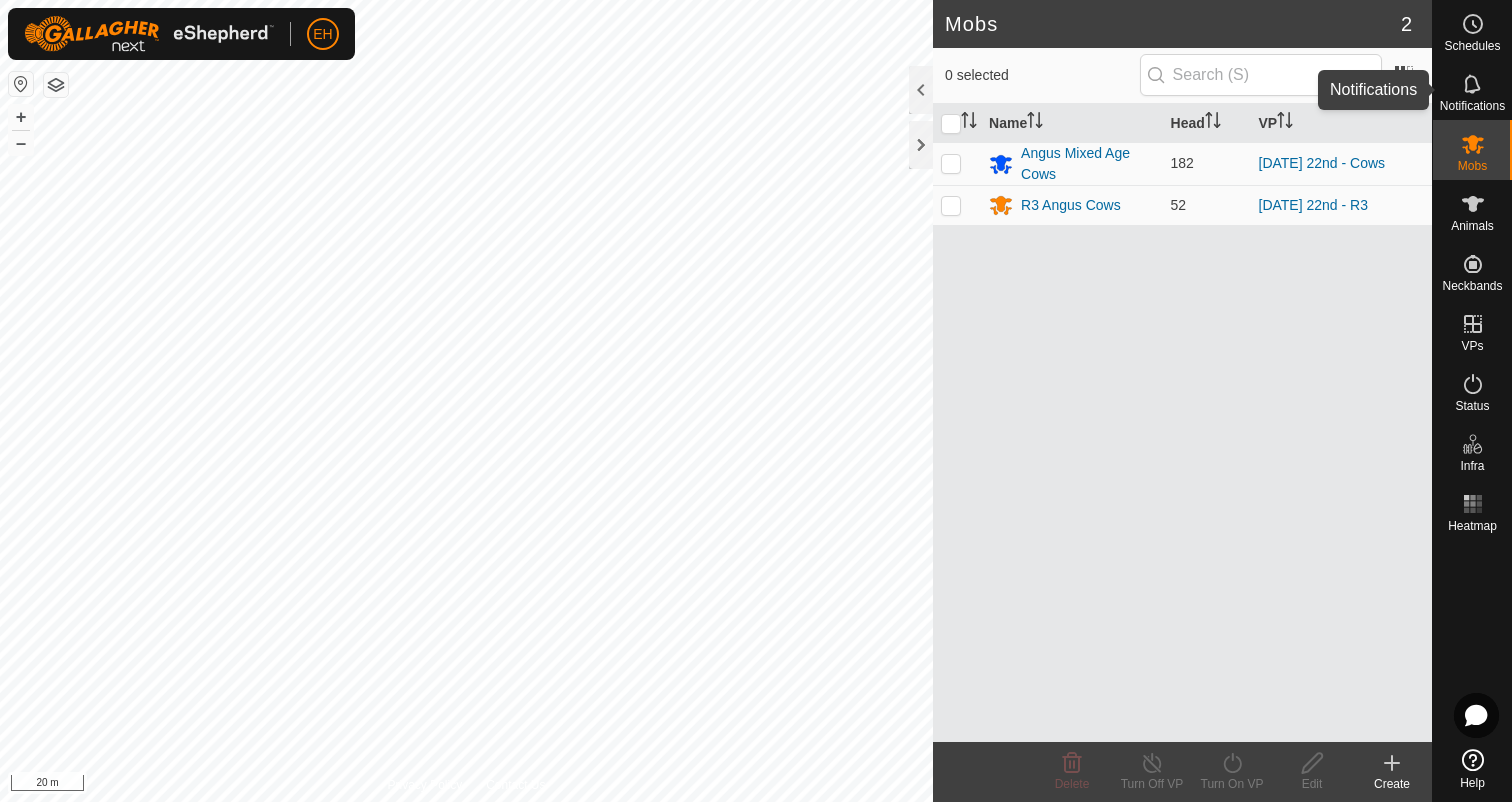 click on "Notifications" at bounding box center (1472, 106) 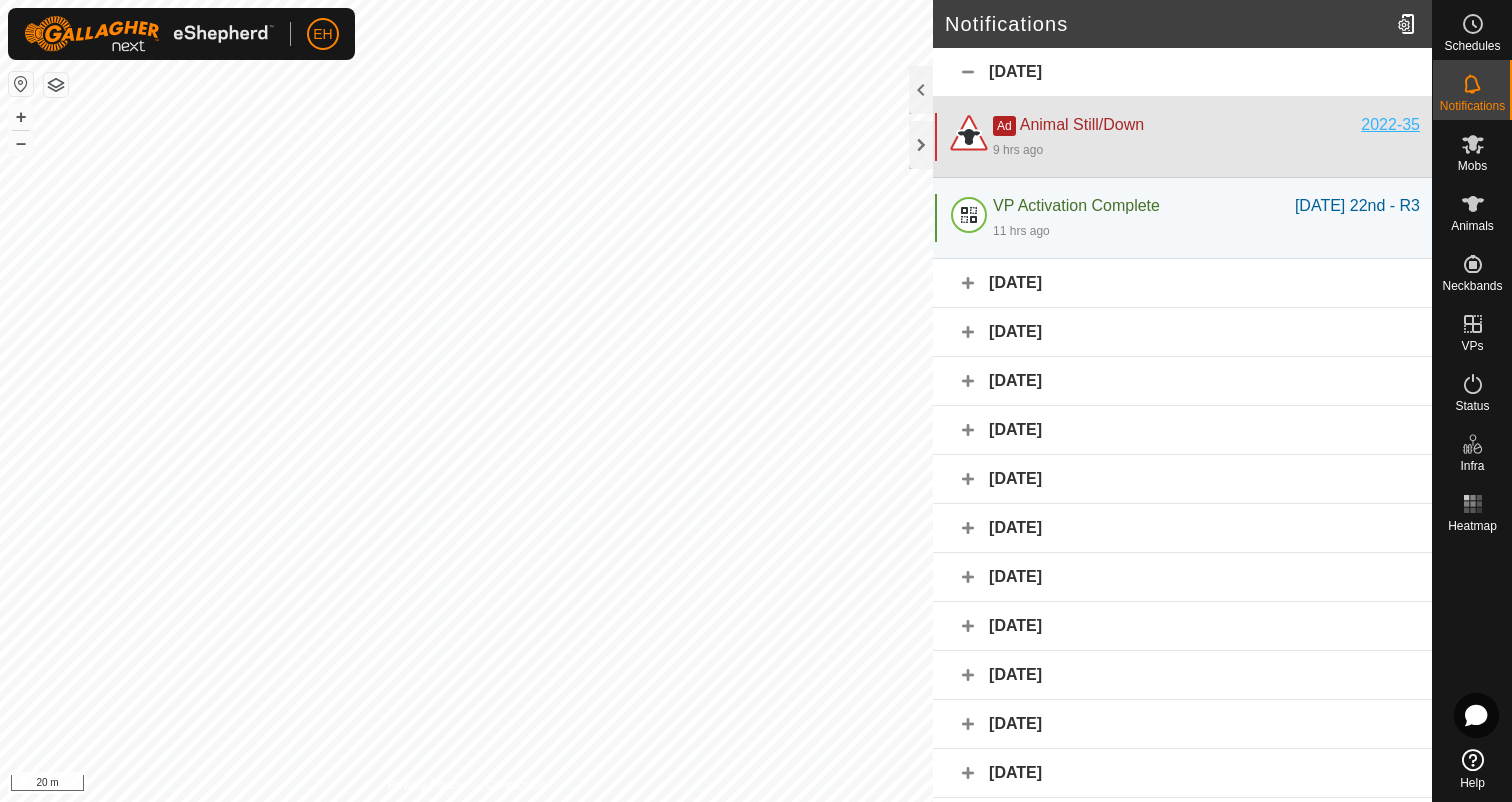 click on "2022-35" 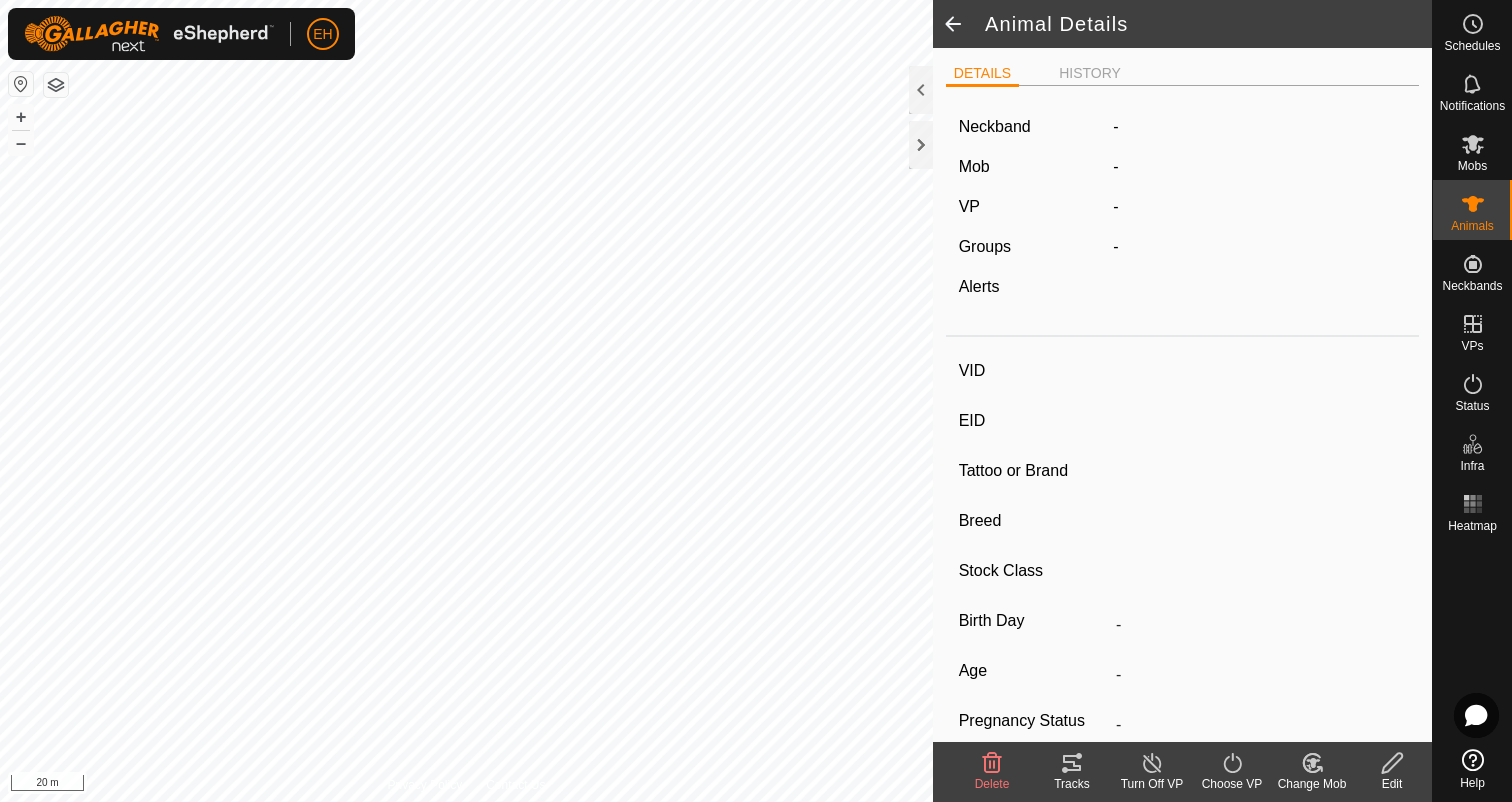type on "2022-35" 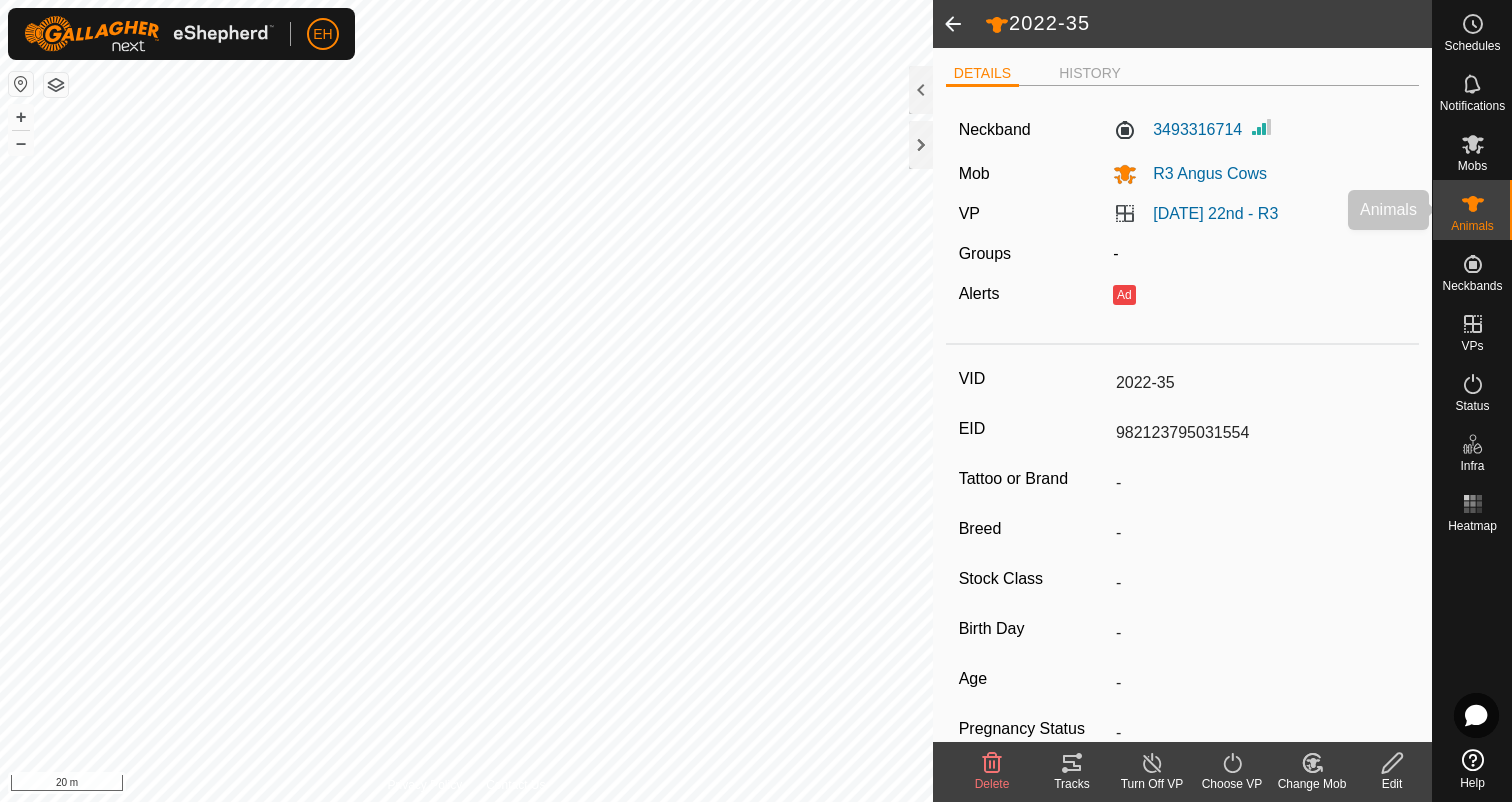 click on "Animals" at bounding box center (1472, 226) 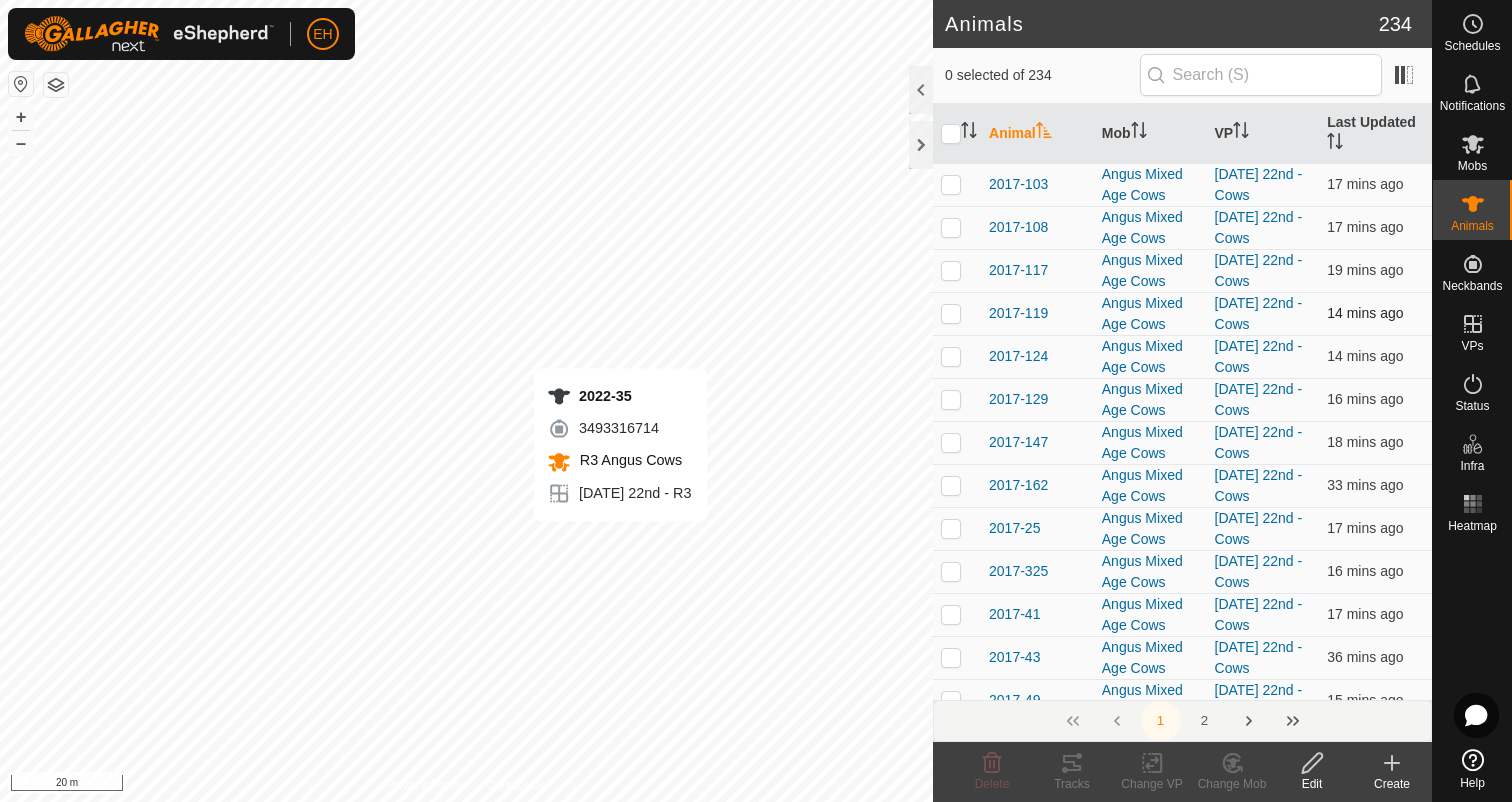 checkbox on "true" 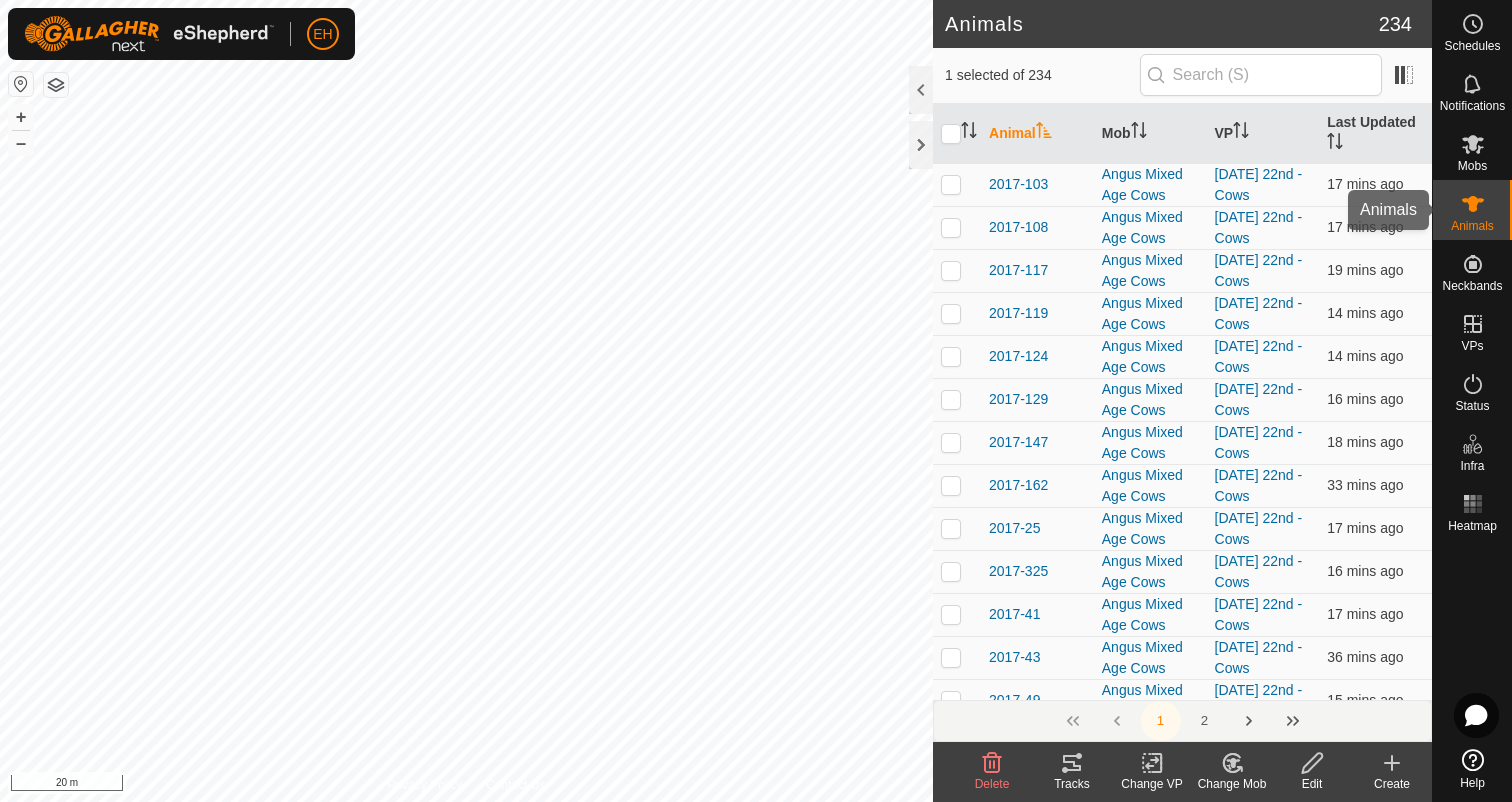 click on "Animals" at bounding box center [1472, 226] 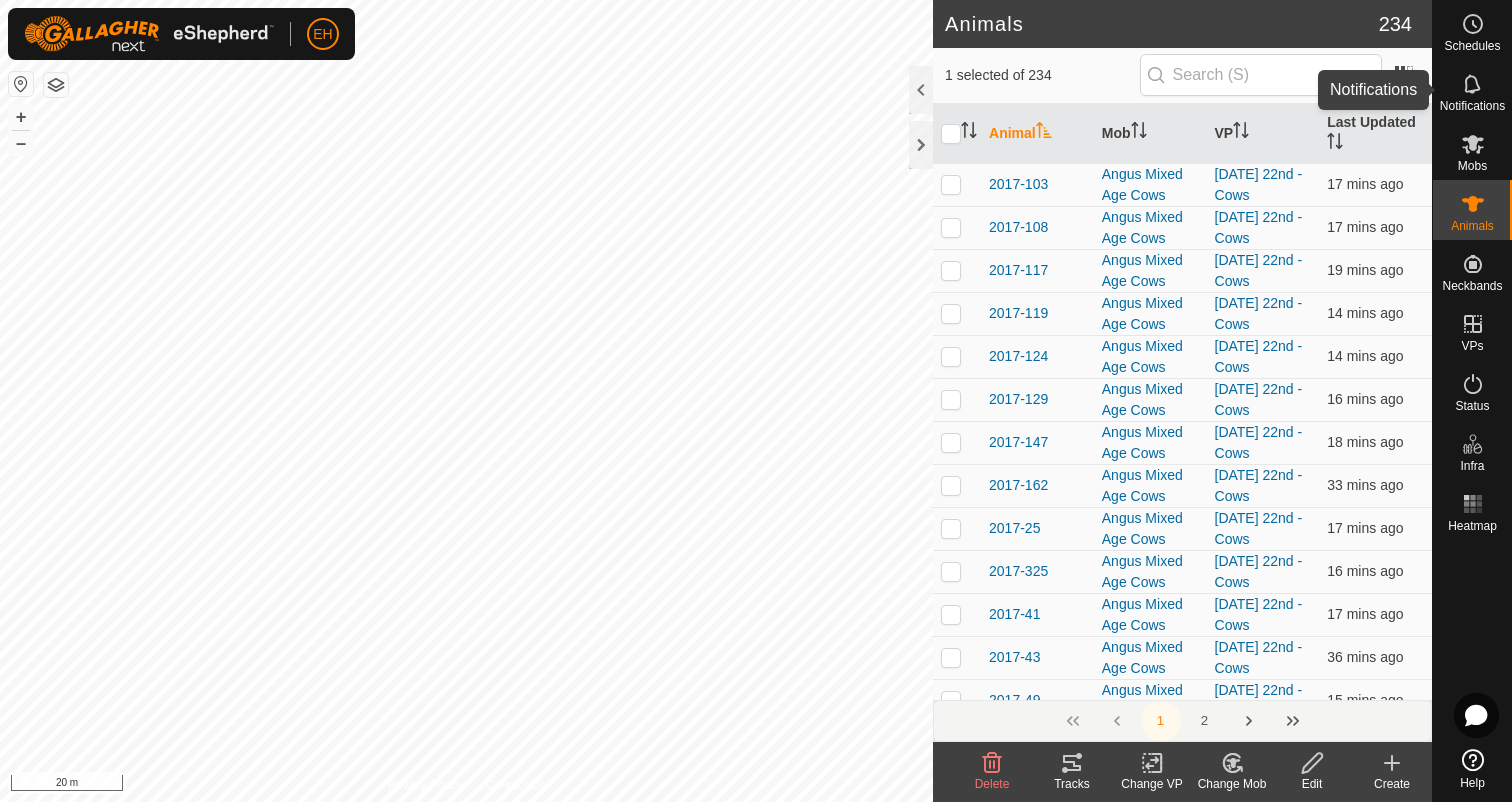 click on "Notifications" at bounding box center (1472, 90) 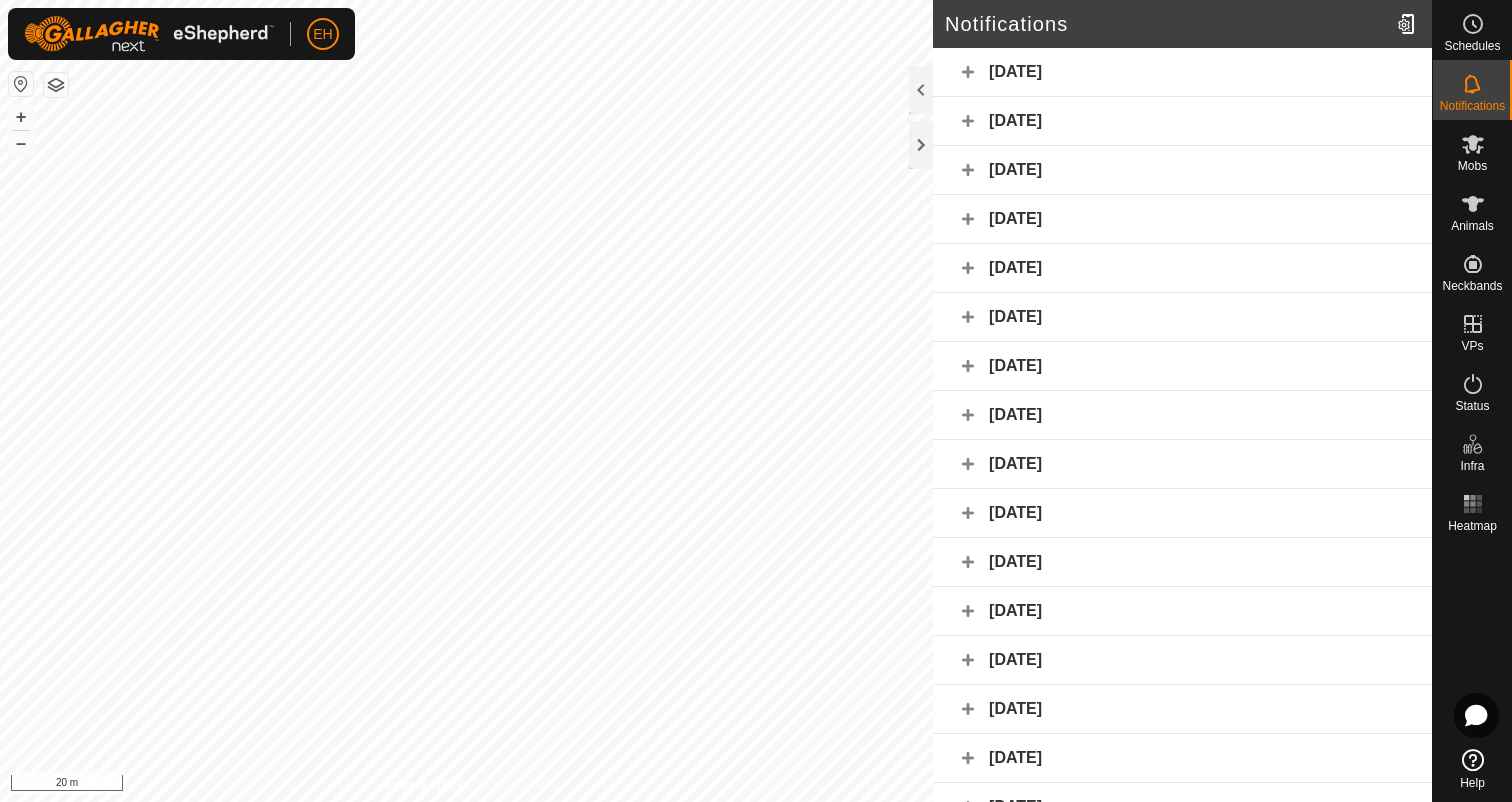 click on "[DATE]" 